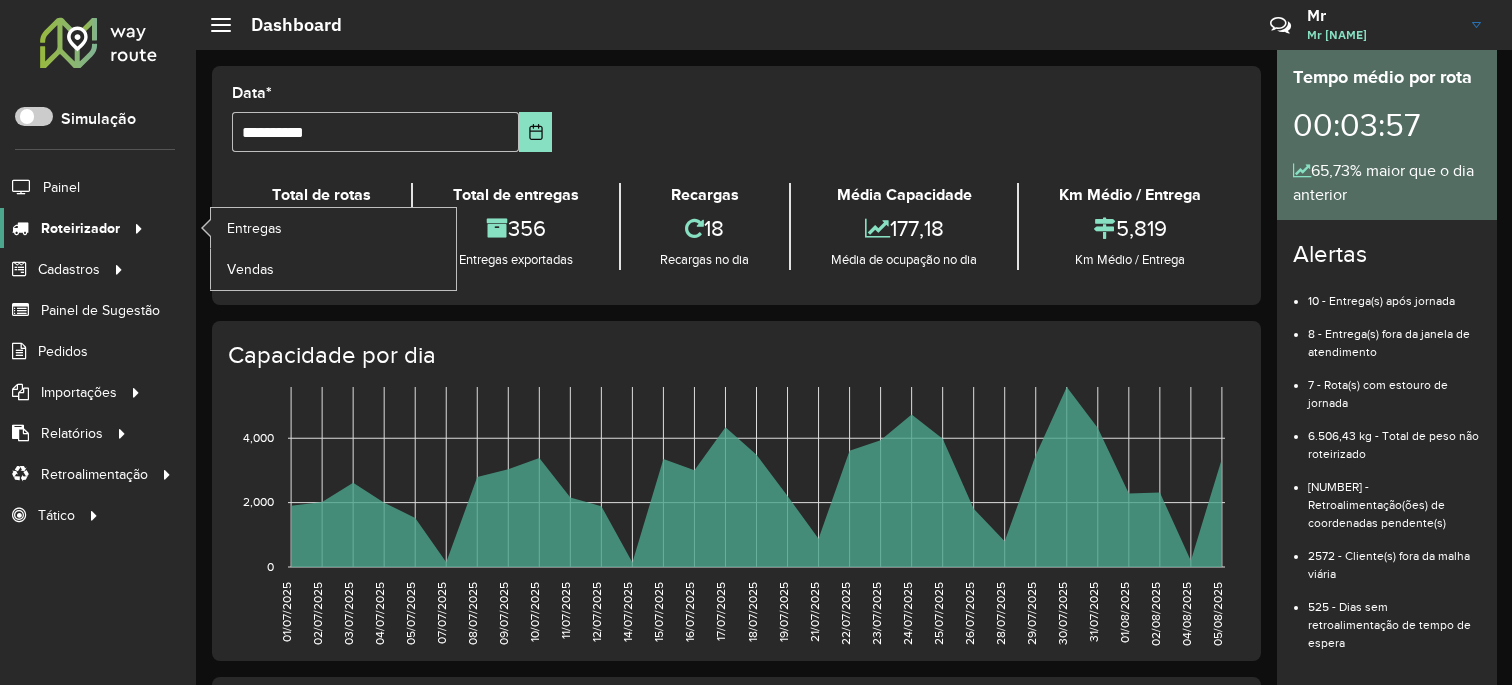 scroll, scrollTop: 0, scrollLeft: 0, axis: both 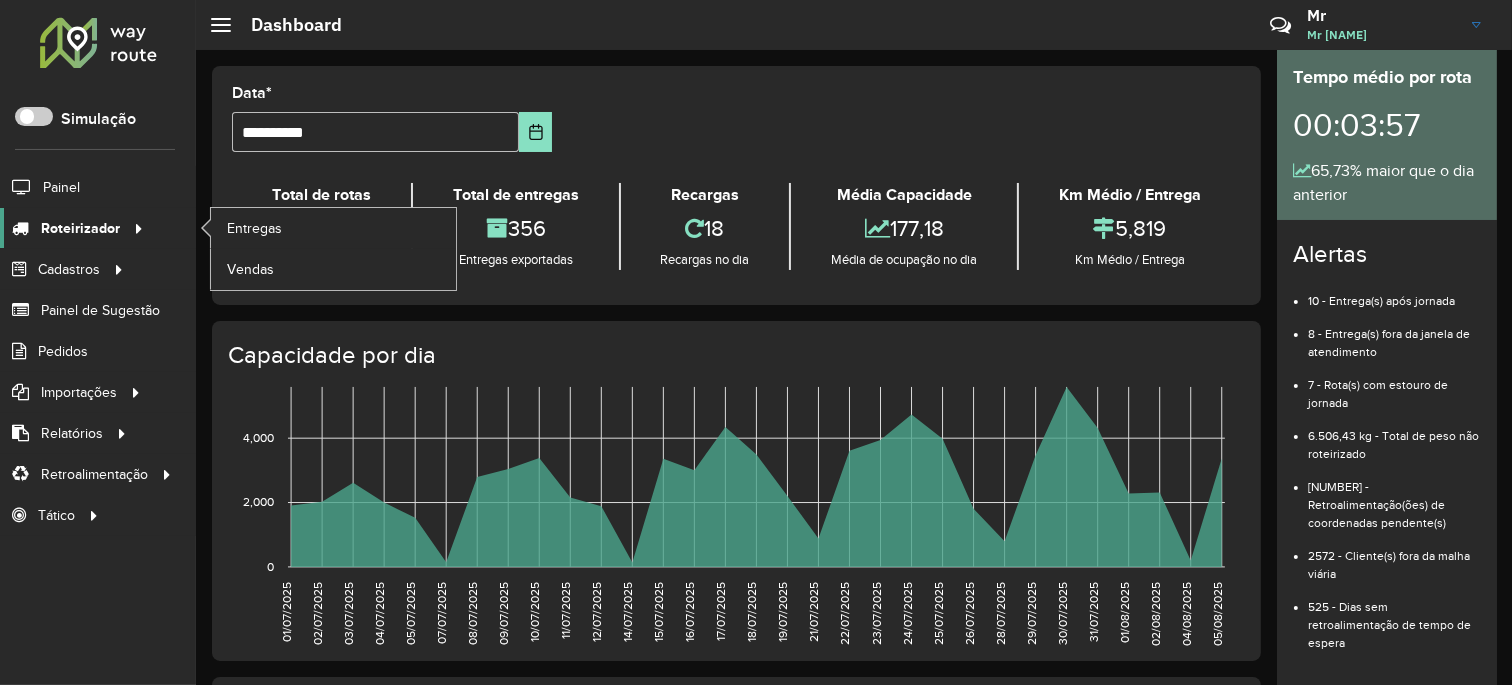 click on "Roteirizador" 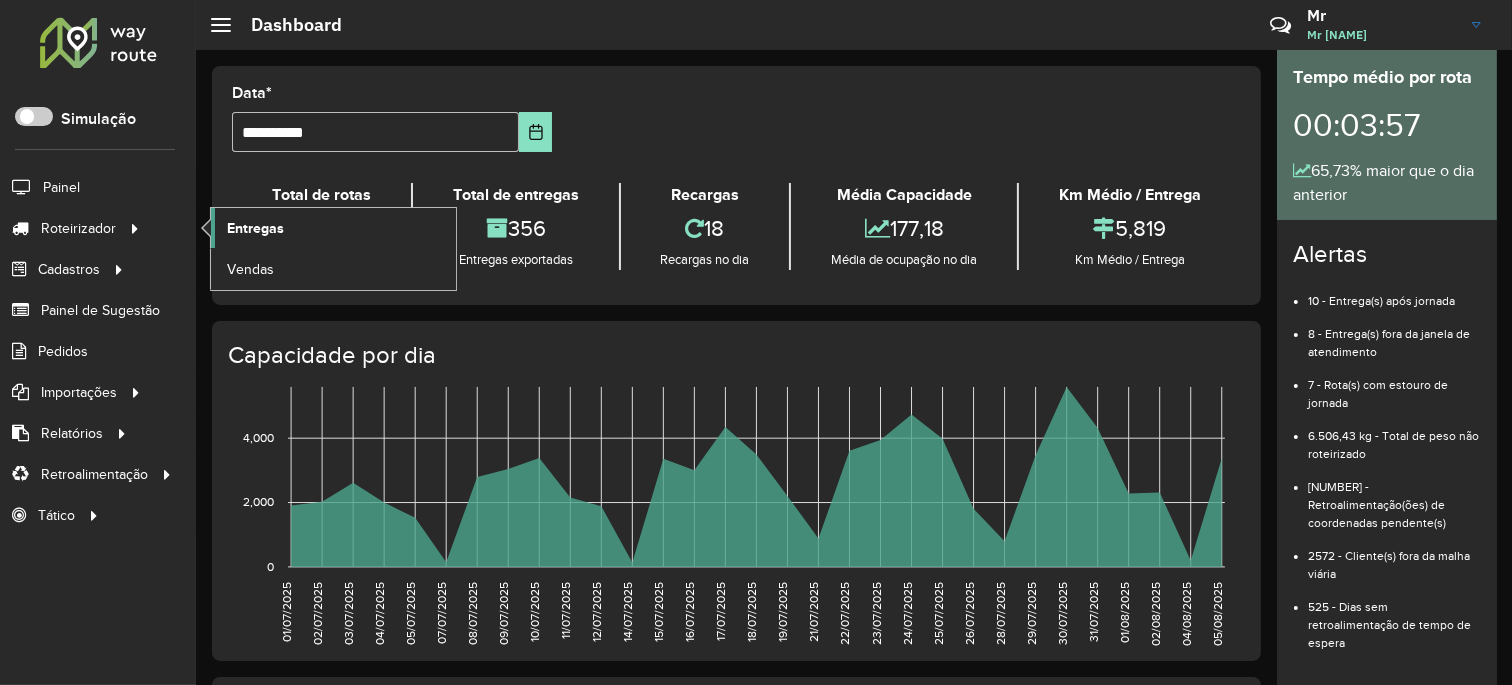 click on "Entregas" 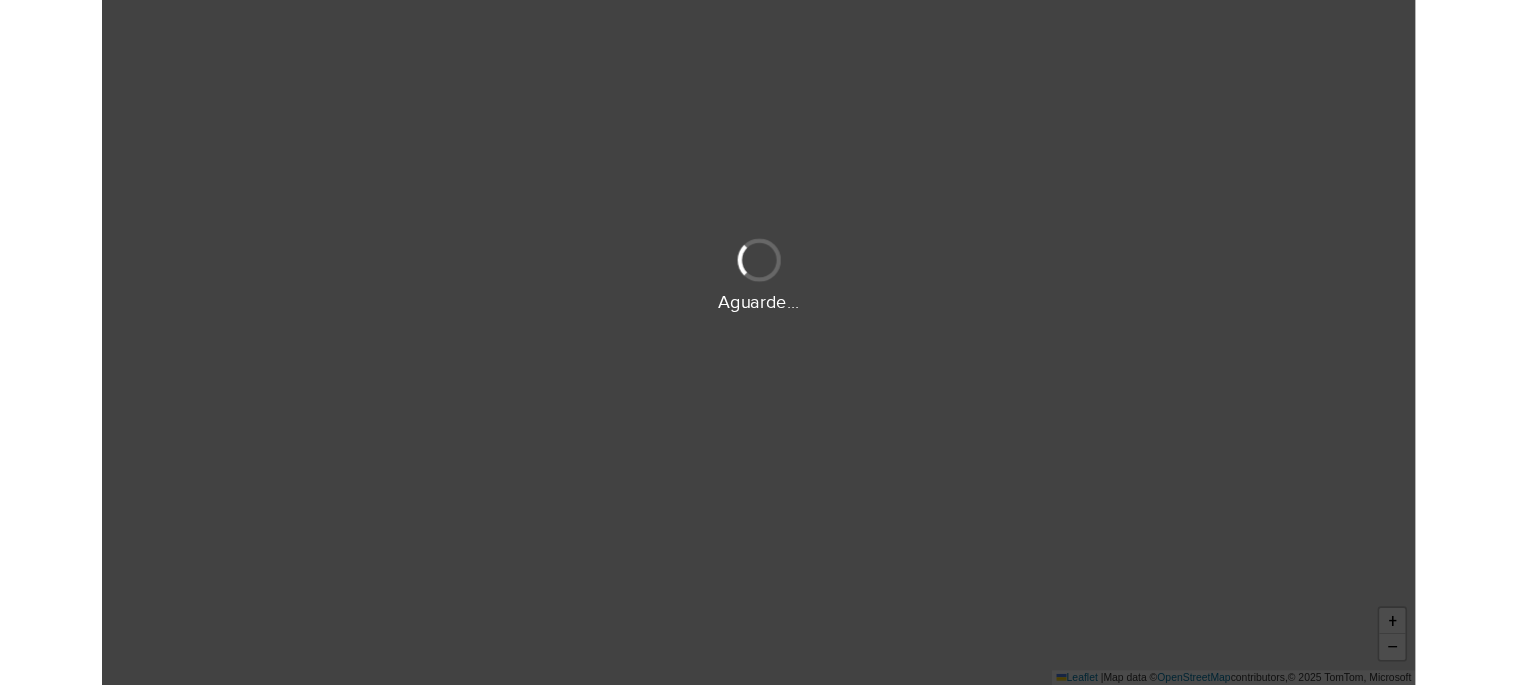 scroll, scrollTop: 0, scrollLeft: 0, axis: both 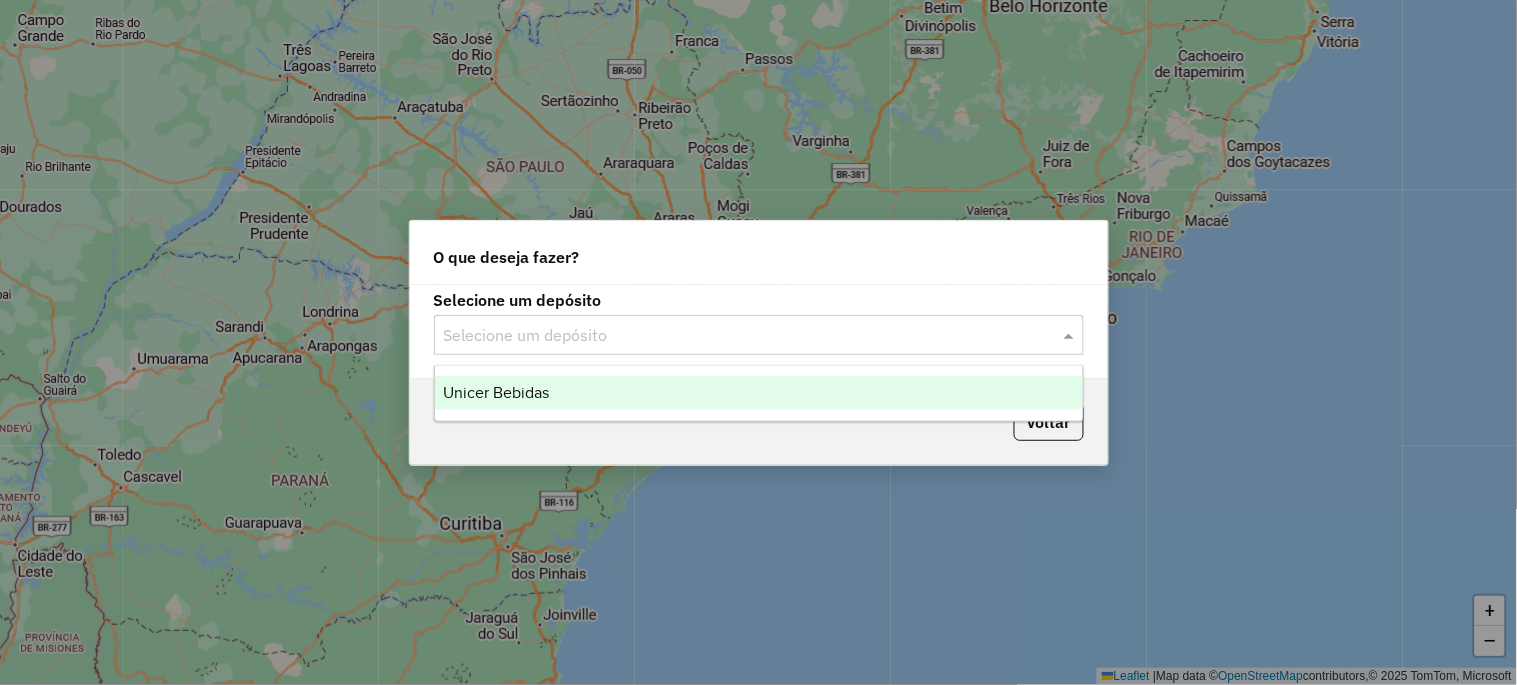 click 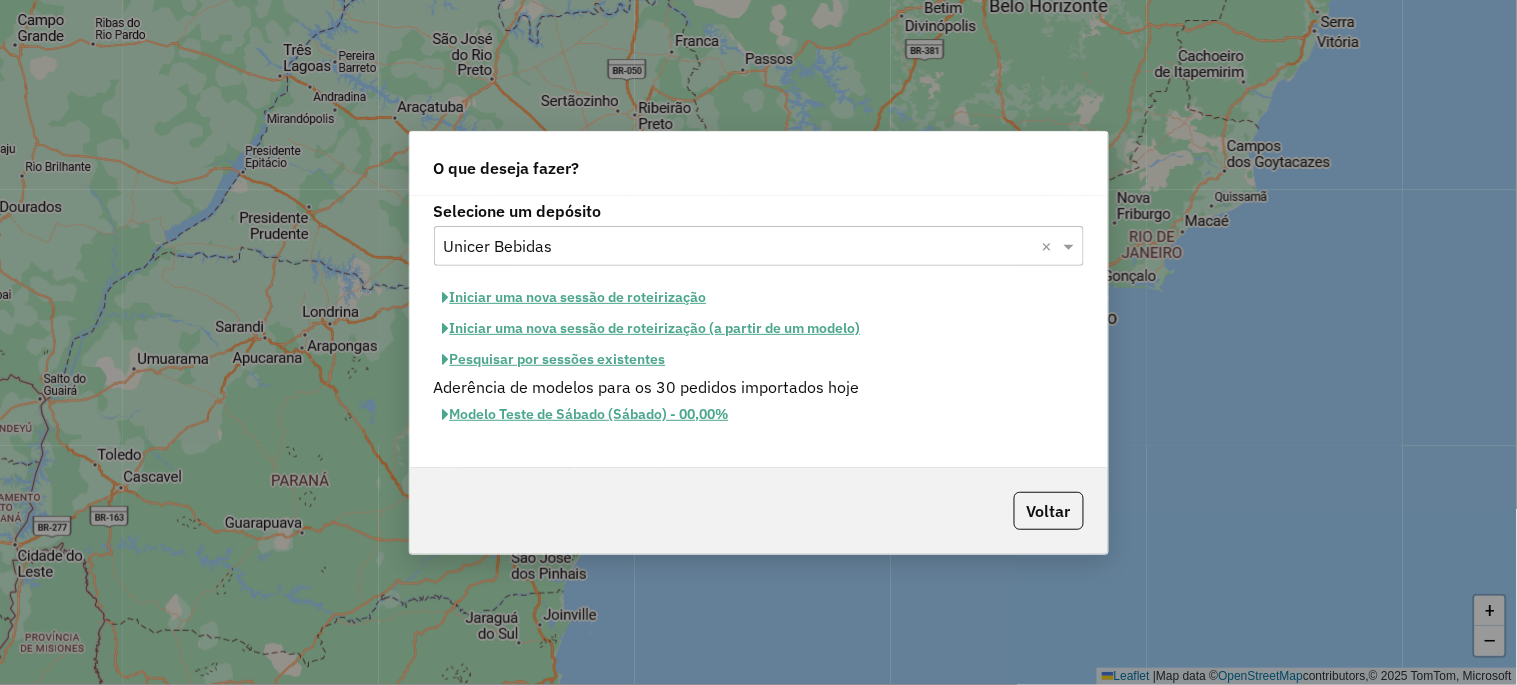 click on "Iniciar uma nova sessão de roteirização" 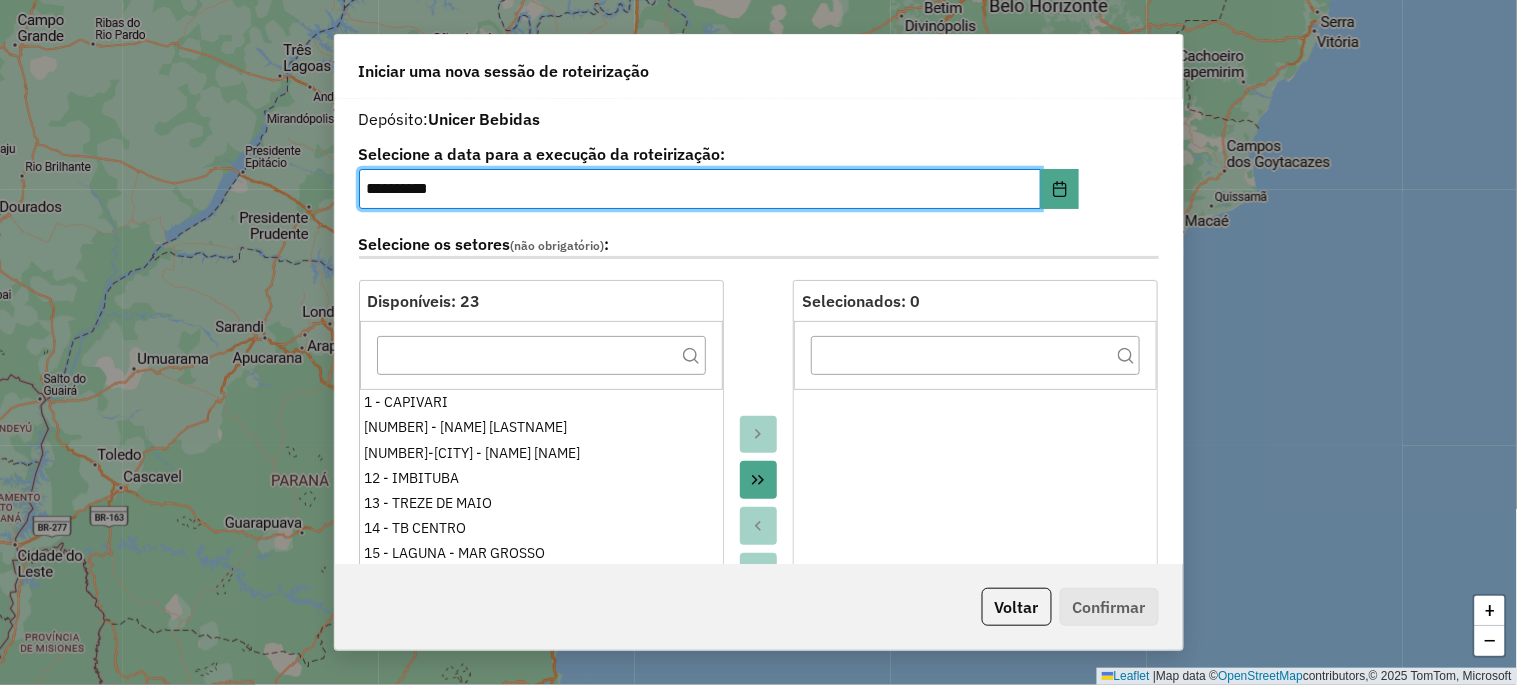 click on "**********" at bounding box center (700, 189) 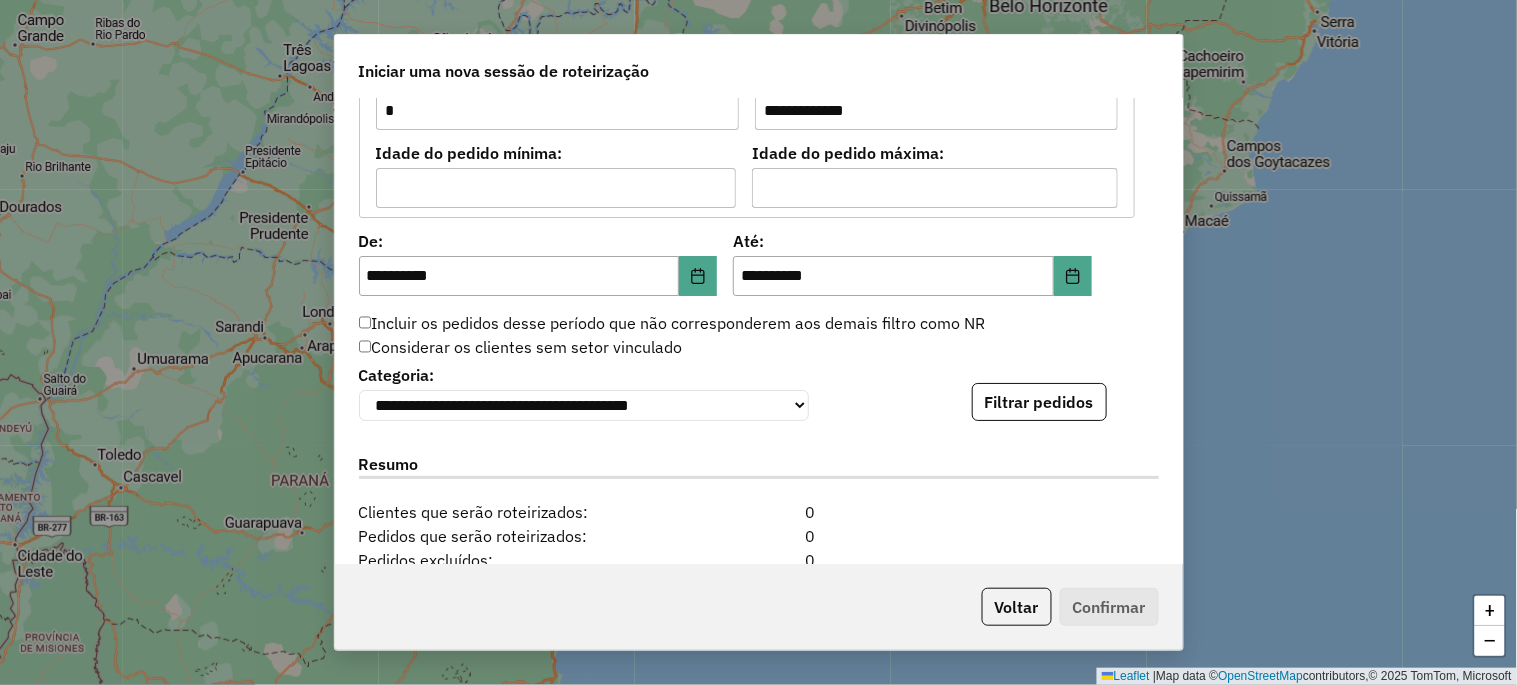 scroll, scrollTop: 1623, scrollLeft: 0, axis: vertical 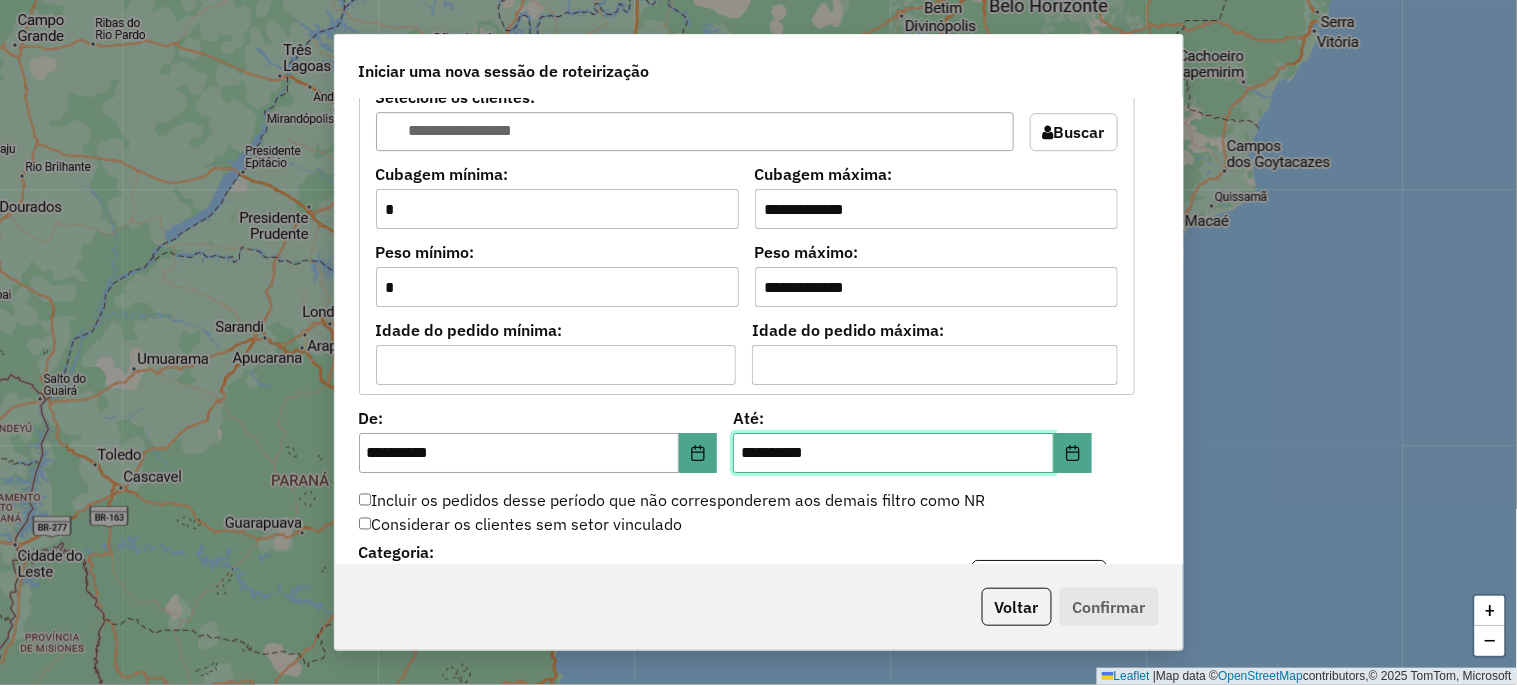click on "**********" at bounding box center (893, 453) 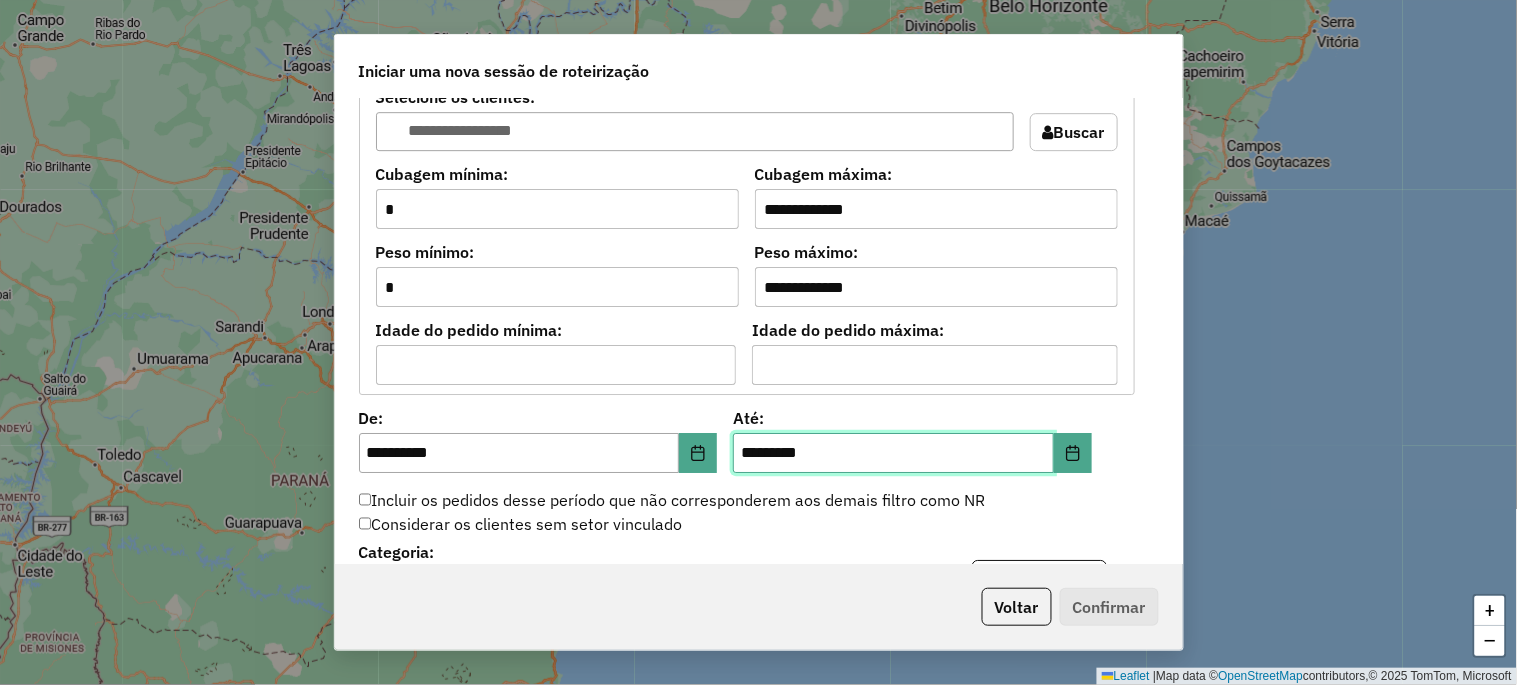 type on "**********" 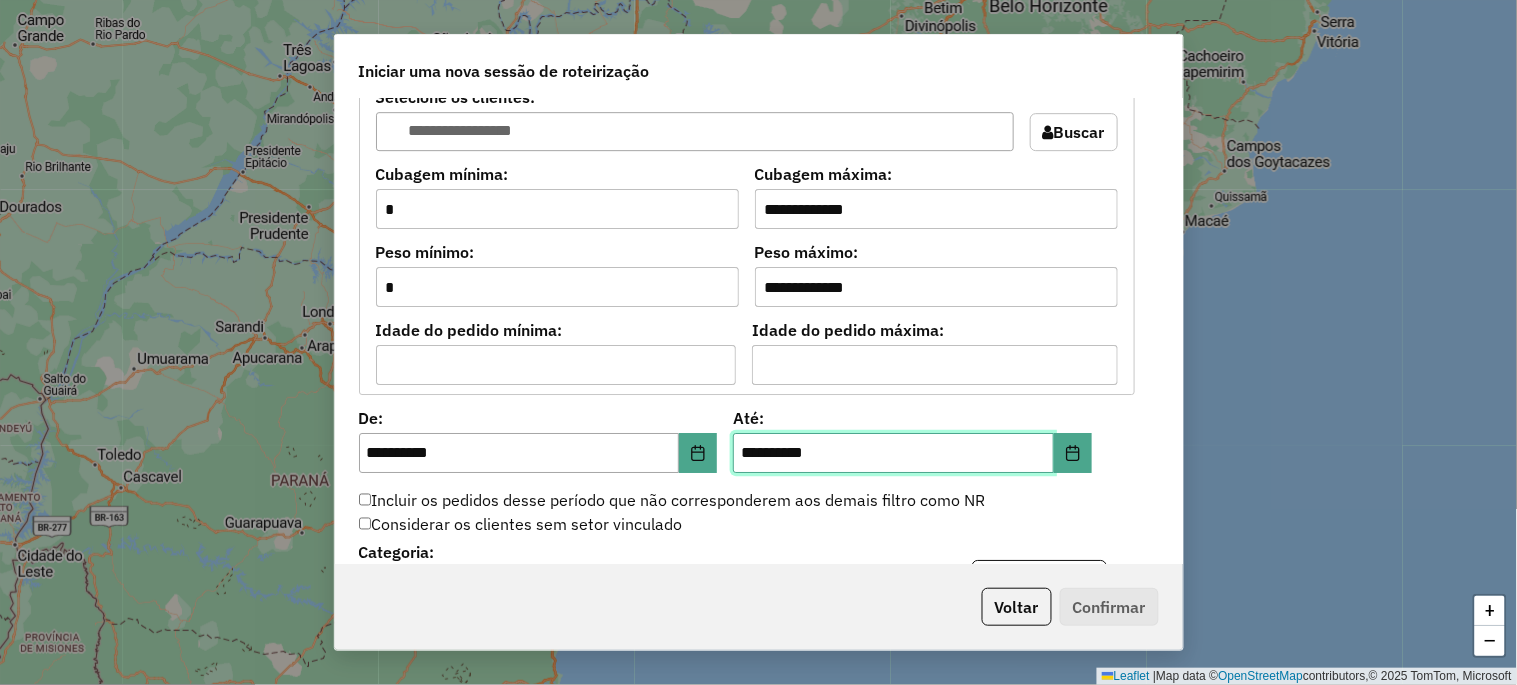 type on "**********" 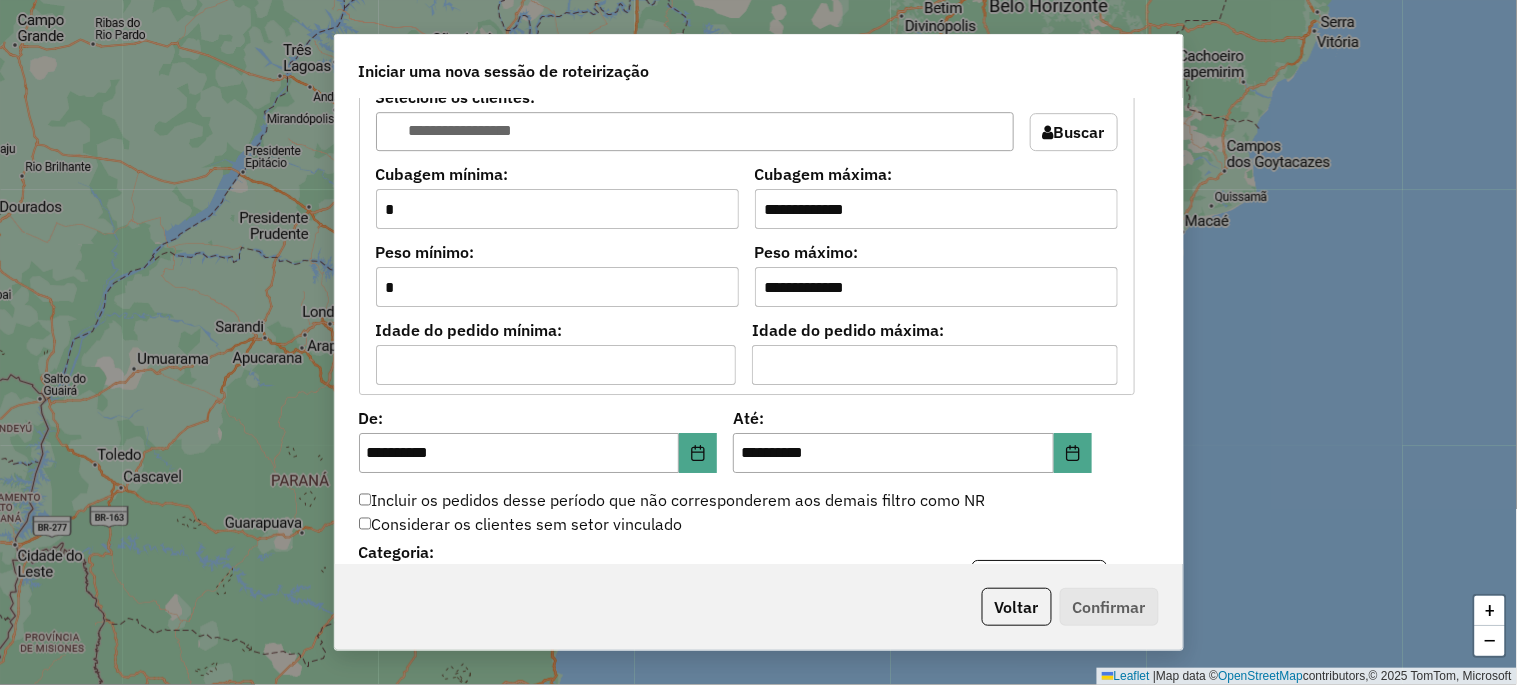 click on "Voltar   Confirmar" 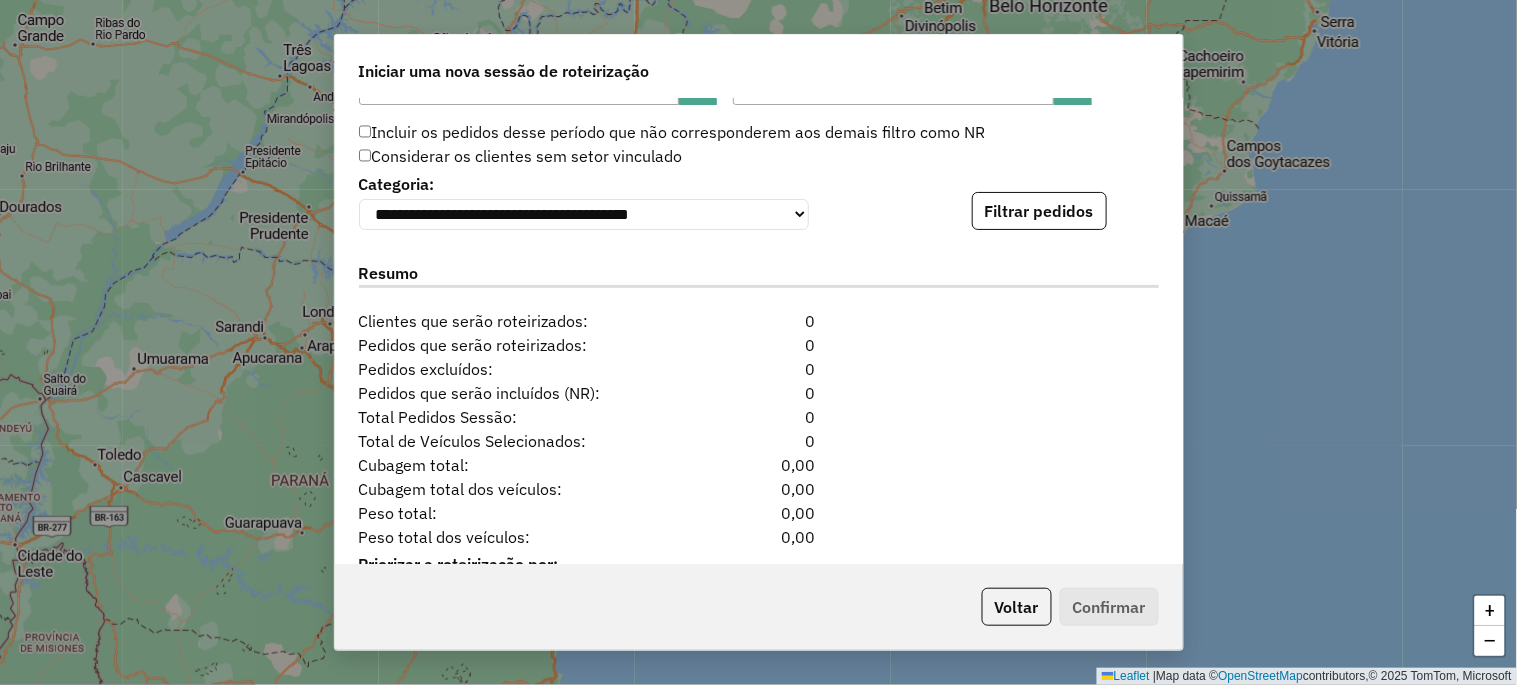 scroll, scrollTop: 1993, scrollLeft: 0, axis: vertical 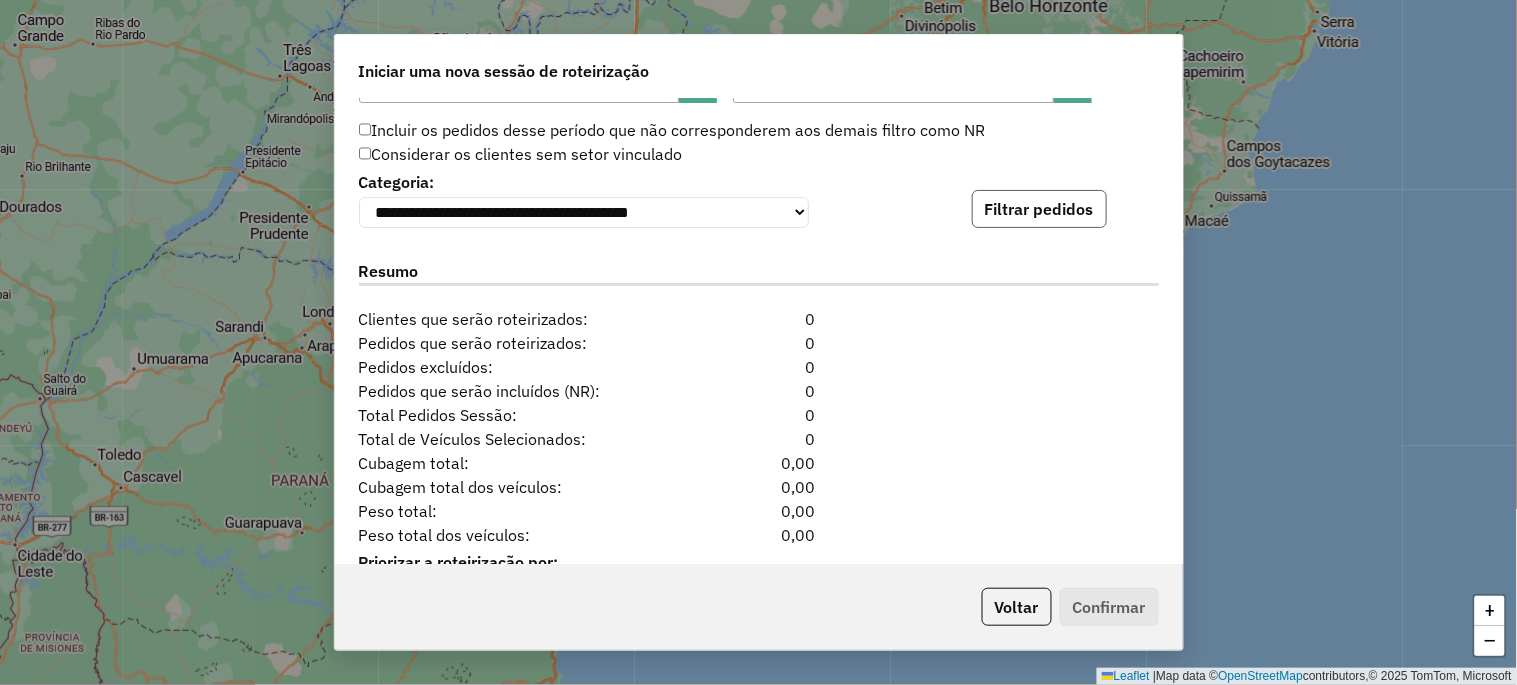 click on "Filtrar pedidos" 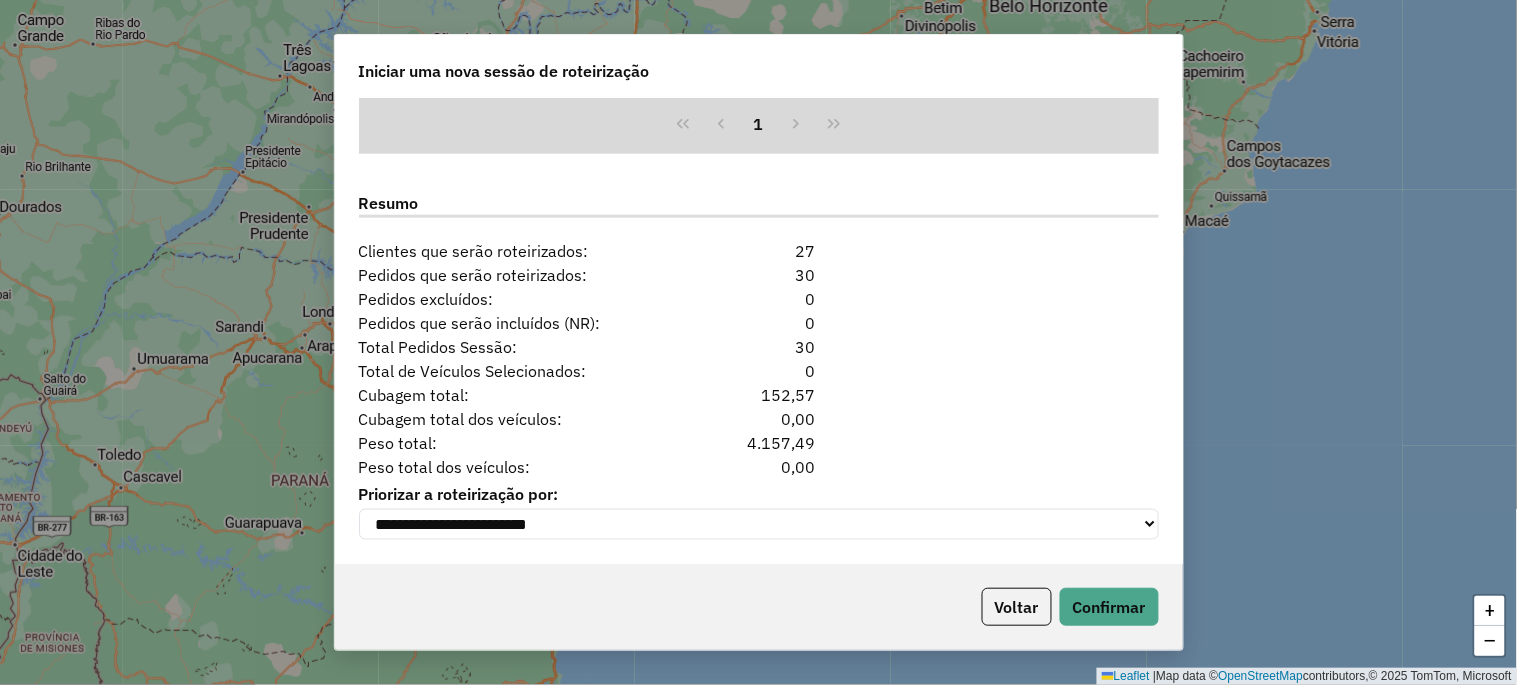 scroll, scrollTop: 2480, scrollLeft: 0, axis: vertical 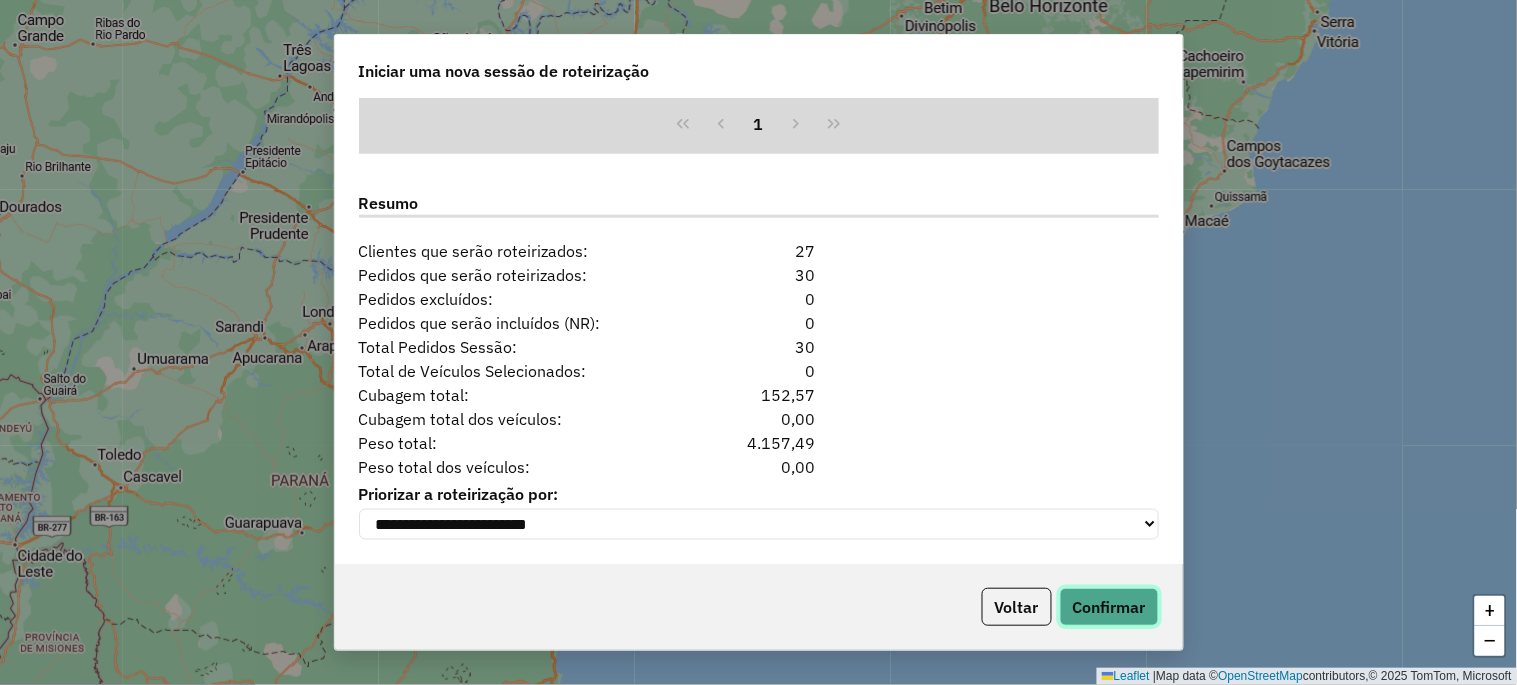 click on "Confirmar" 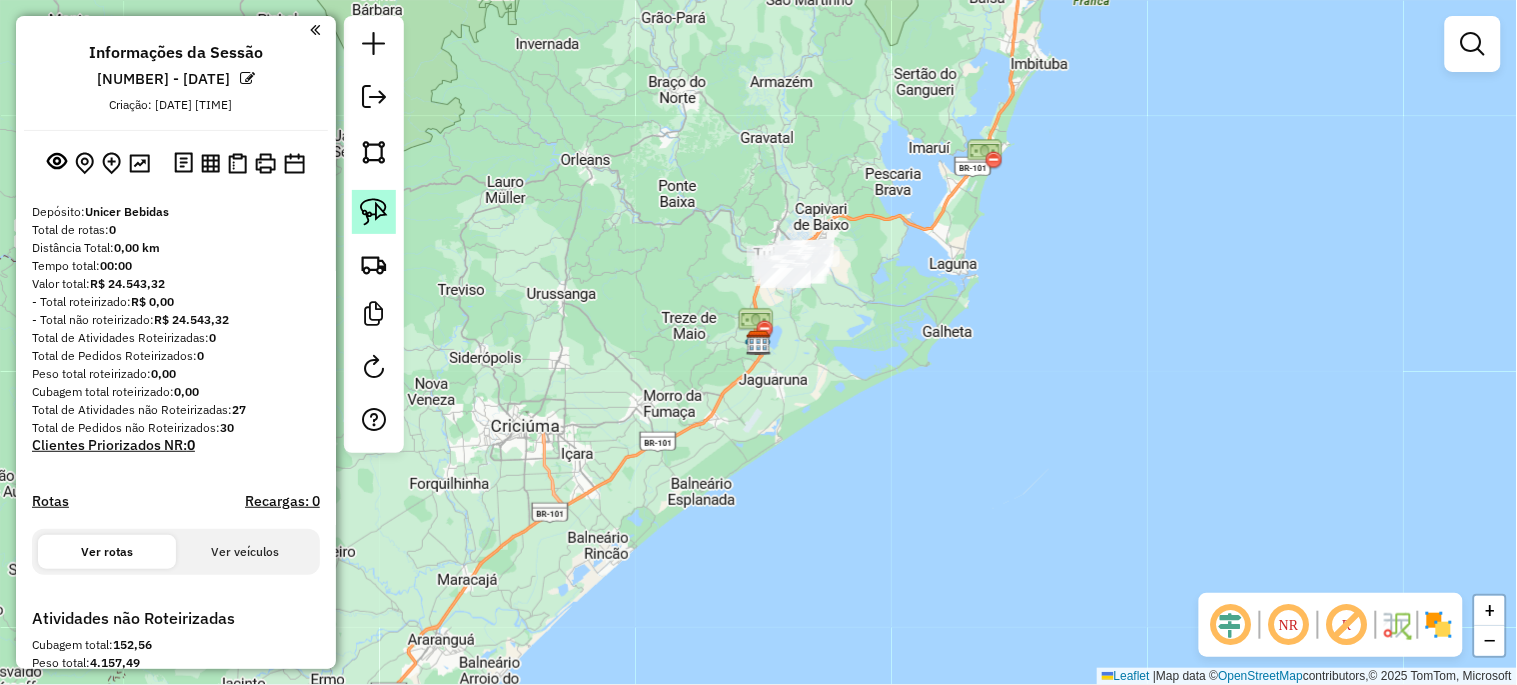 click 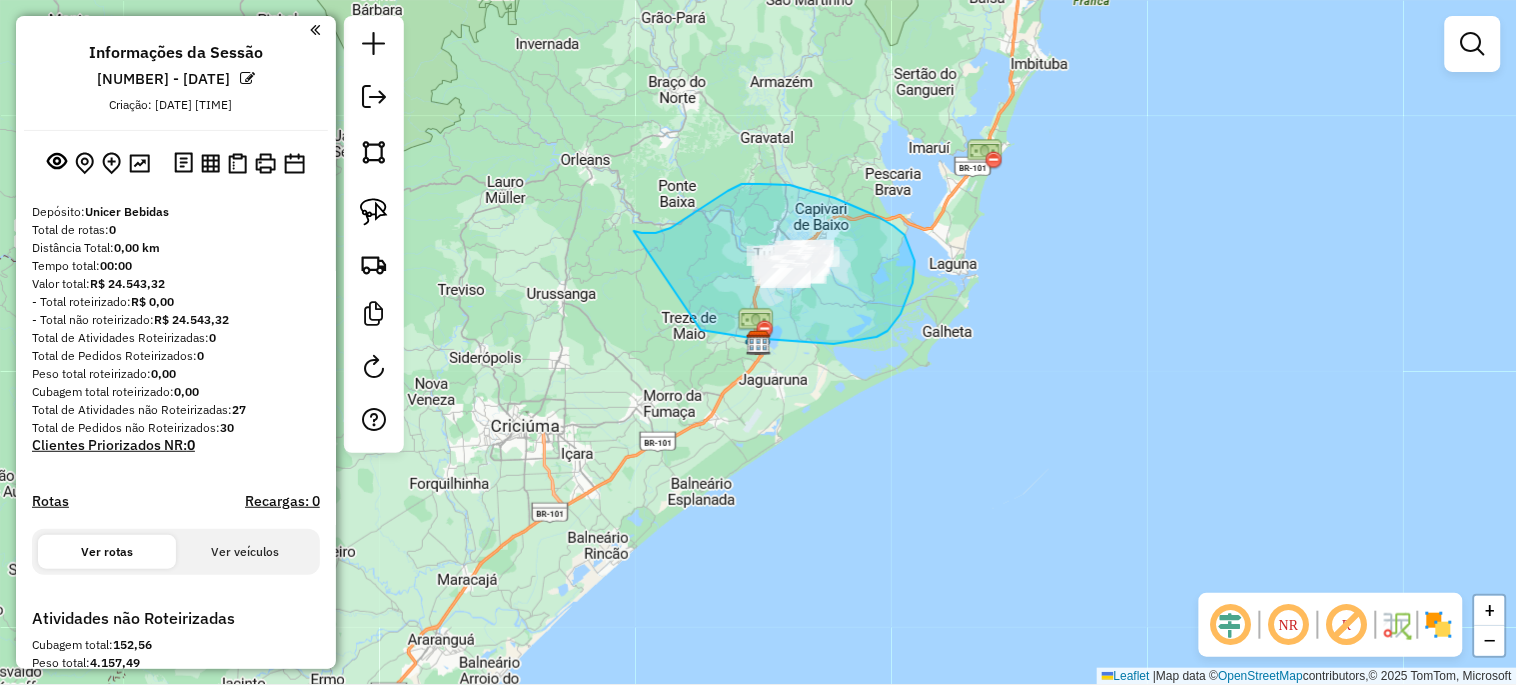 drag, startPoint x: 673, startPoint y: 227, endPoint x: 607, endPoint y: 314, distance: 109.201645 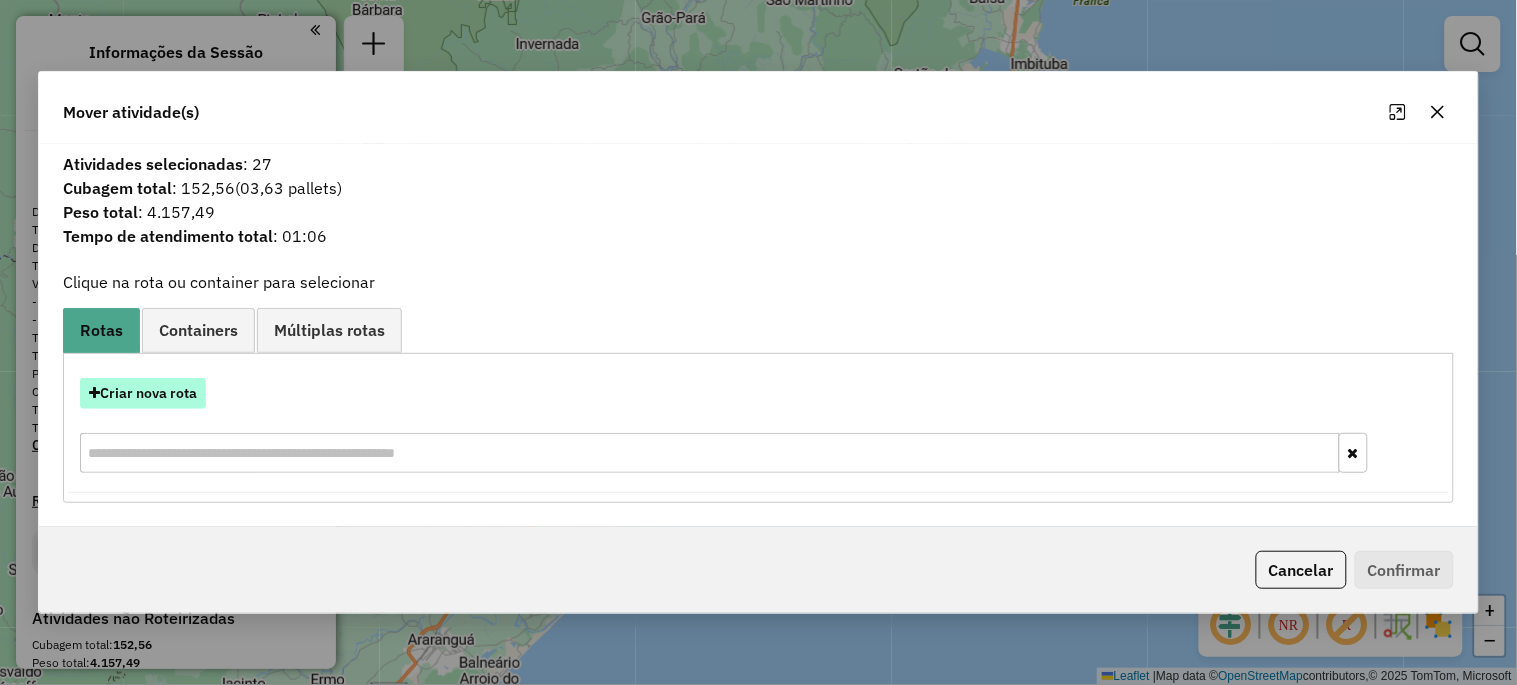 click on "Criar nova rota" at bounding box center (143, 393) 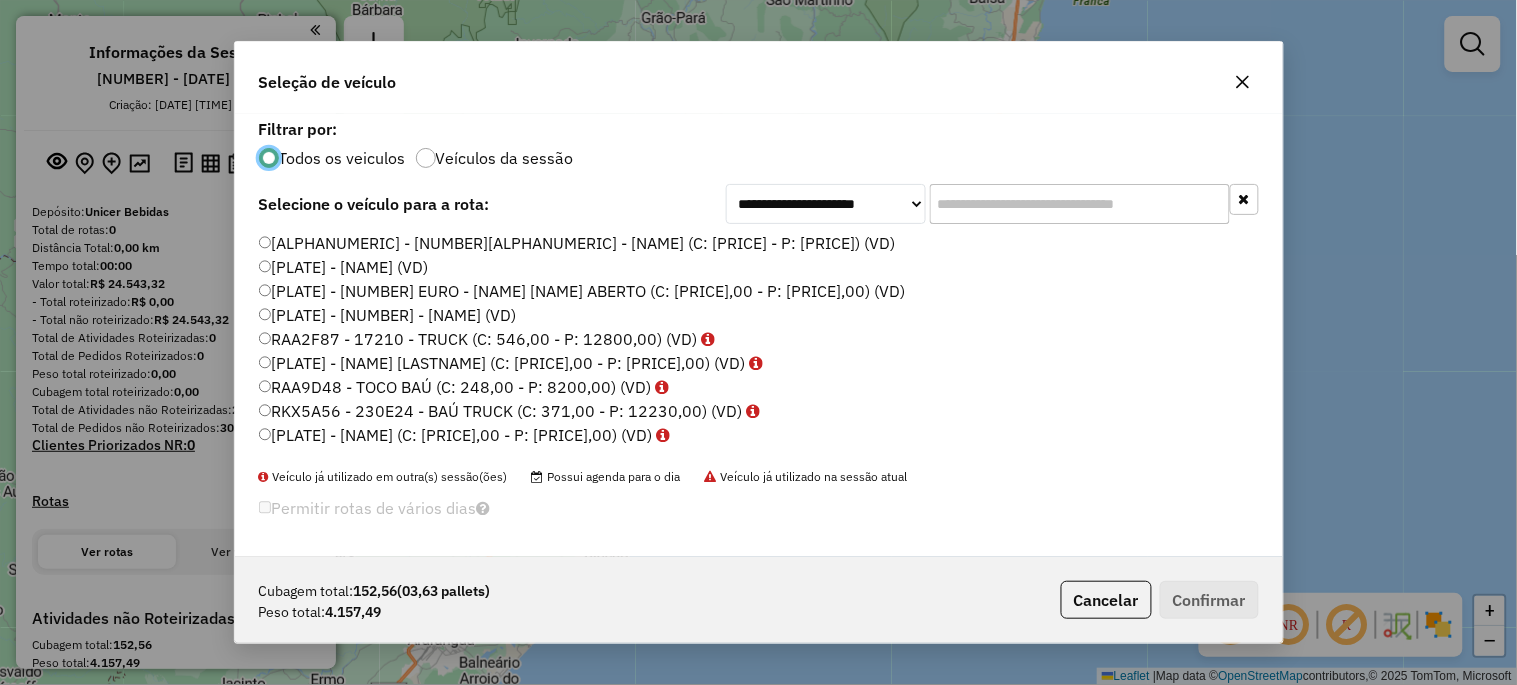 scroll, scrollTop: 11, scrollLeft: 5, axis: both 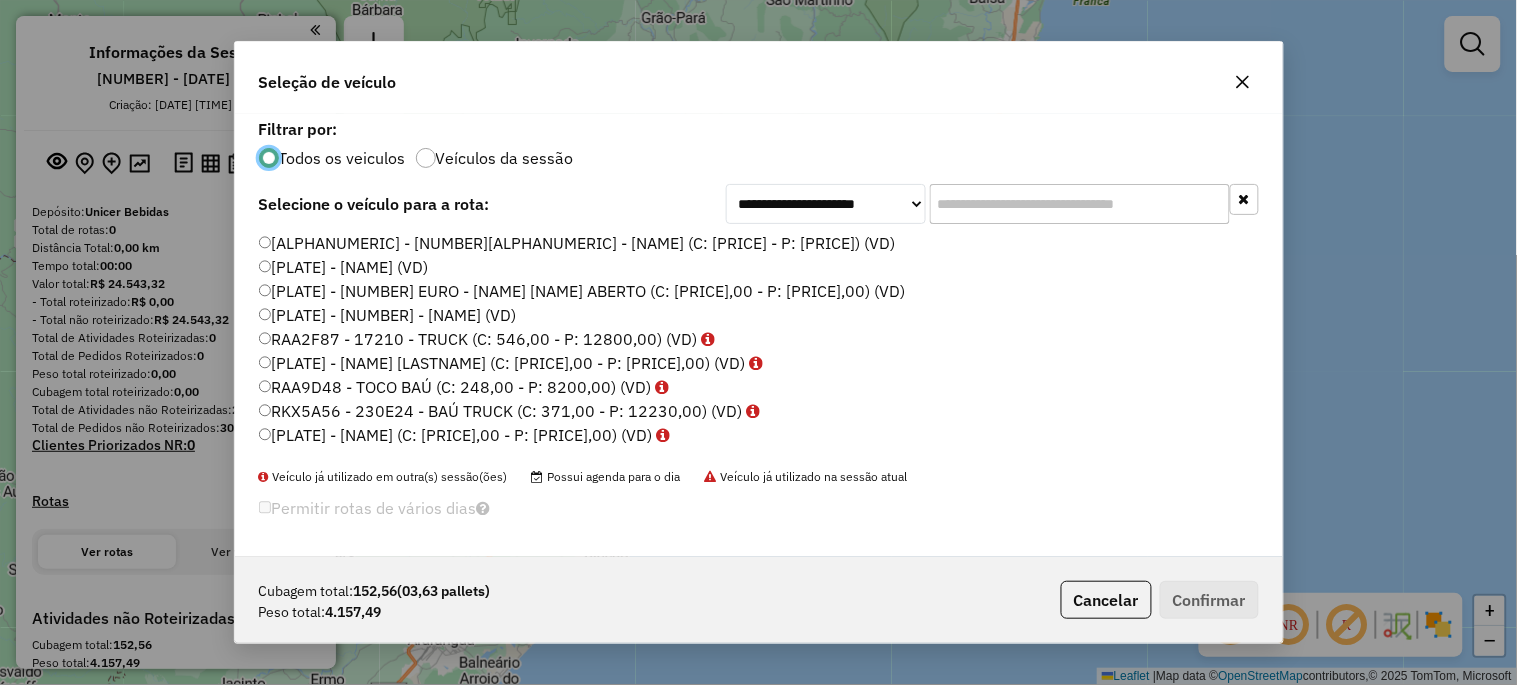 click on "[PLATE] - [NUMBER] EURO - [NAME] [NAME] ABERTO (C: [PRICE],00 - P: [PRICE],00) (VD)" 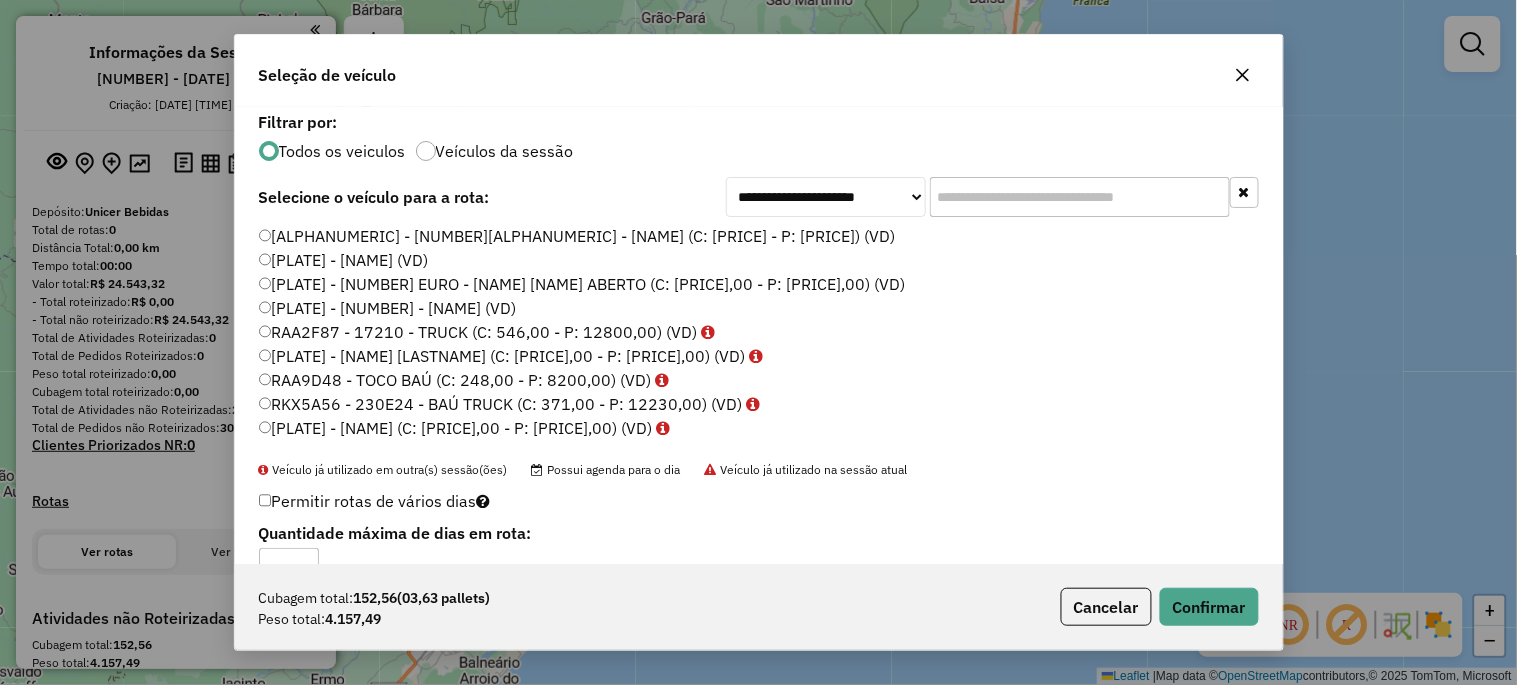 click on "[PLATE] - [NUMBER] EURO - [NAME] [NAME] ABERTO (C: [PRICE],00 - P: [PRICE],00) (VD)" 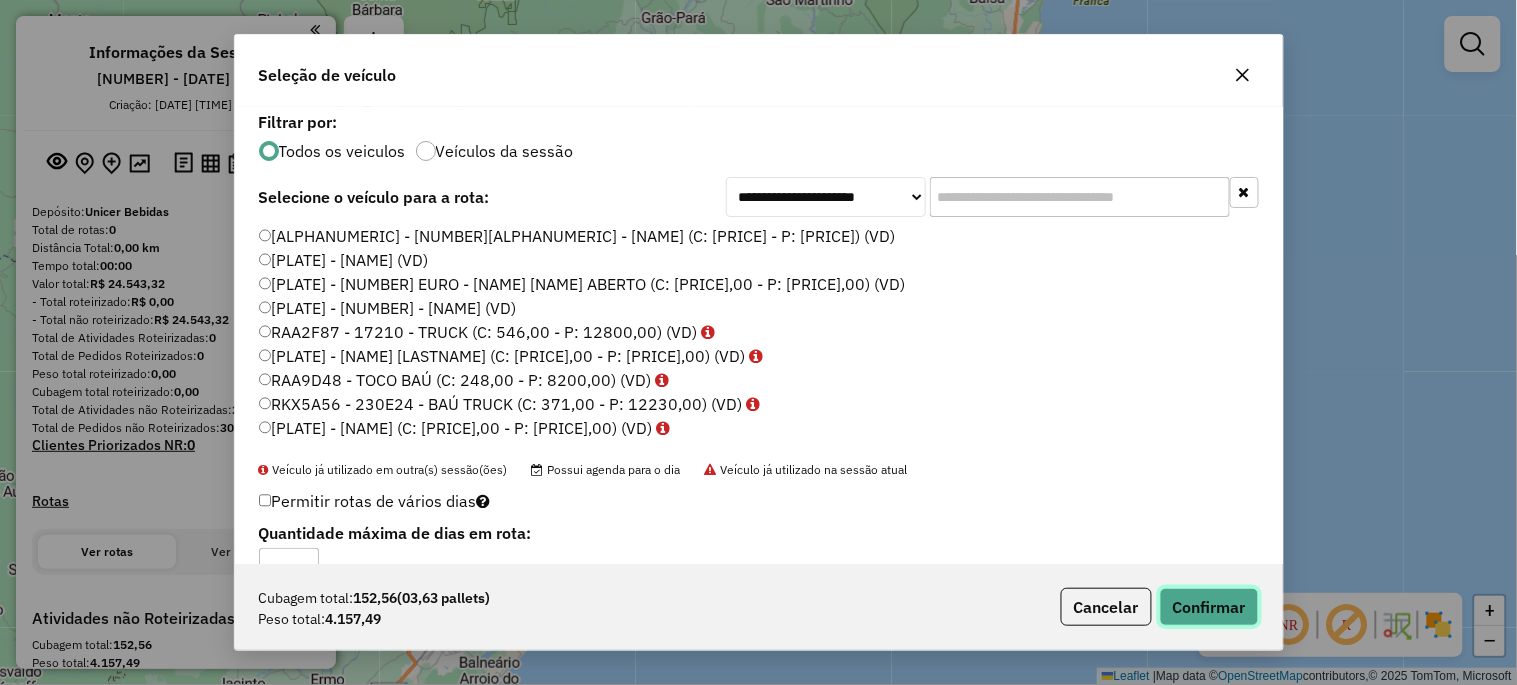 click on "Confirmar" 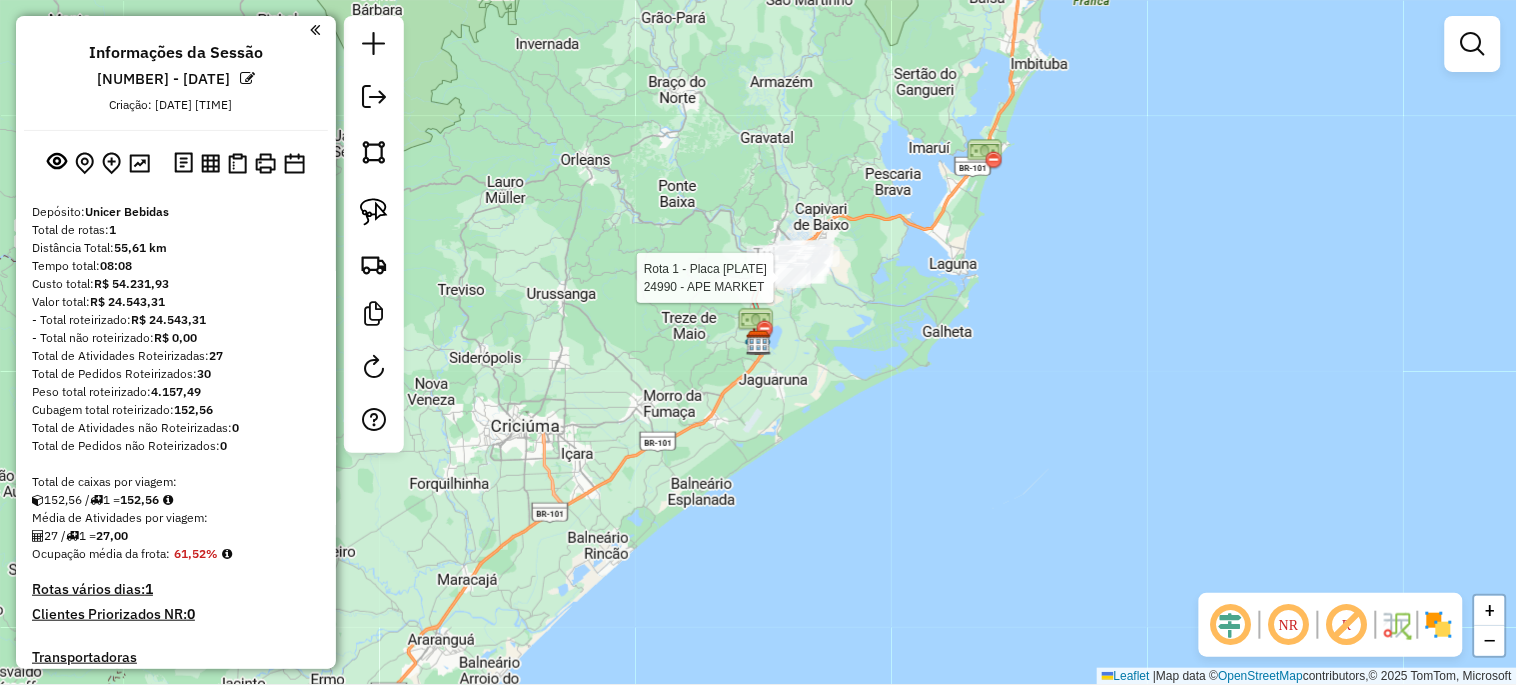 select on "**********" 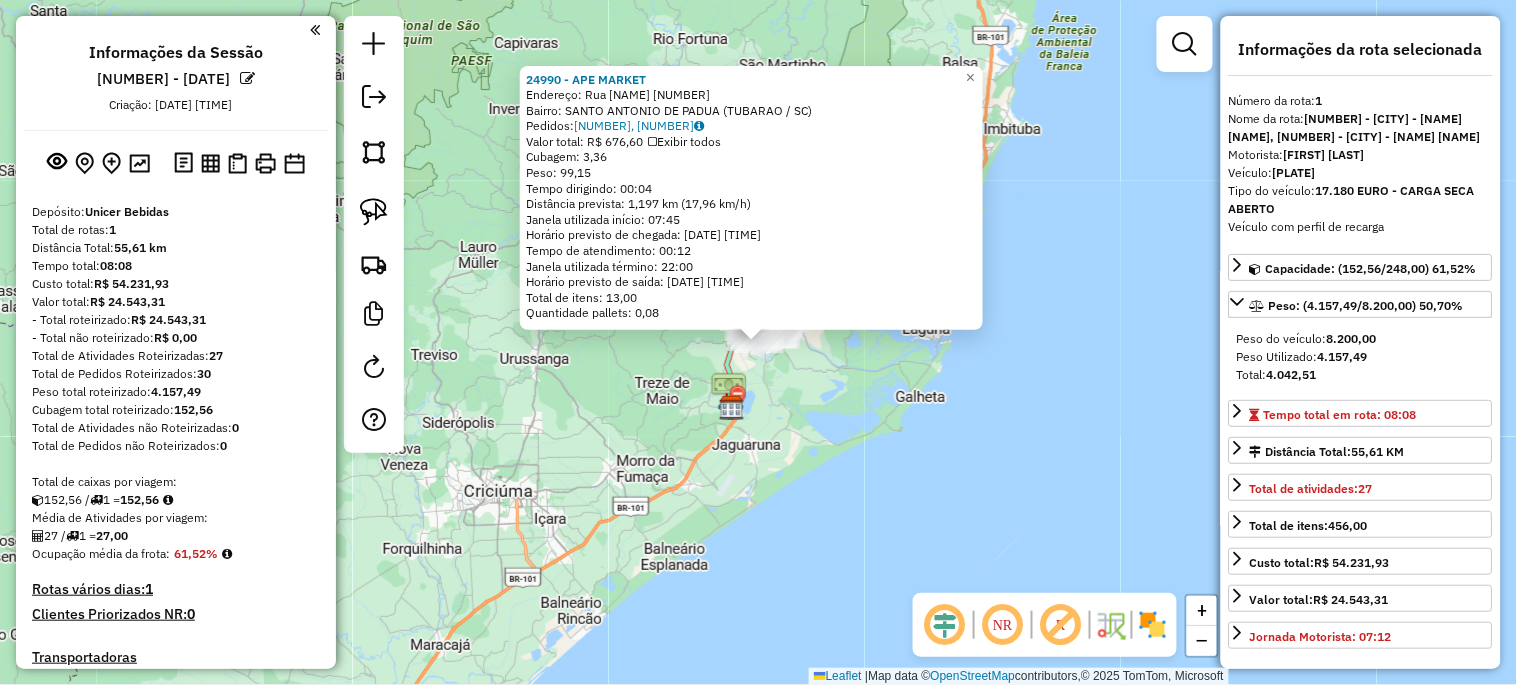 scroll, scrollTop: 328, scrollLeft: 0, axis: vertical 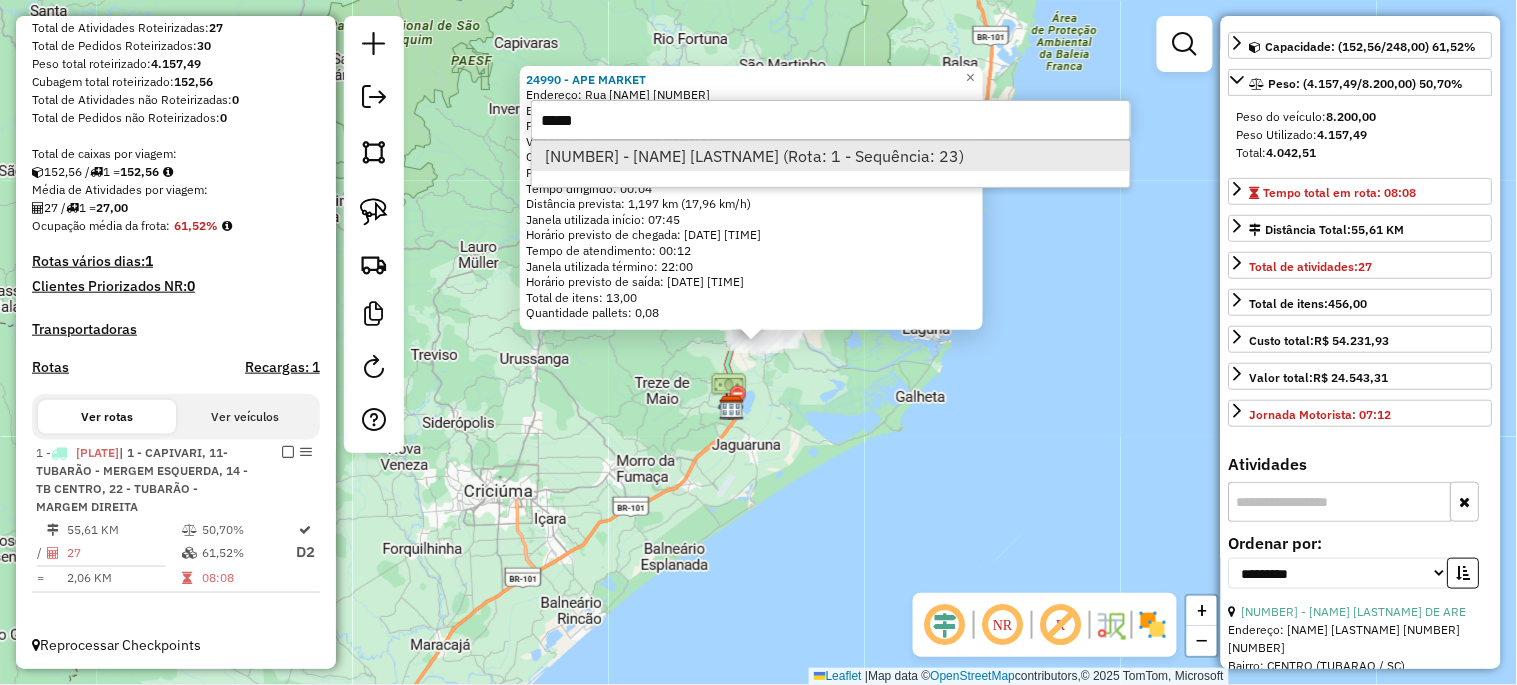 type on "*****" 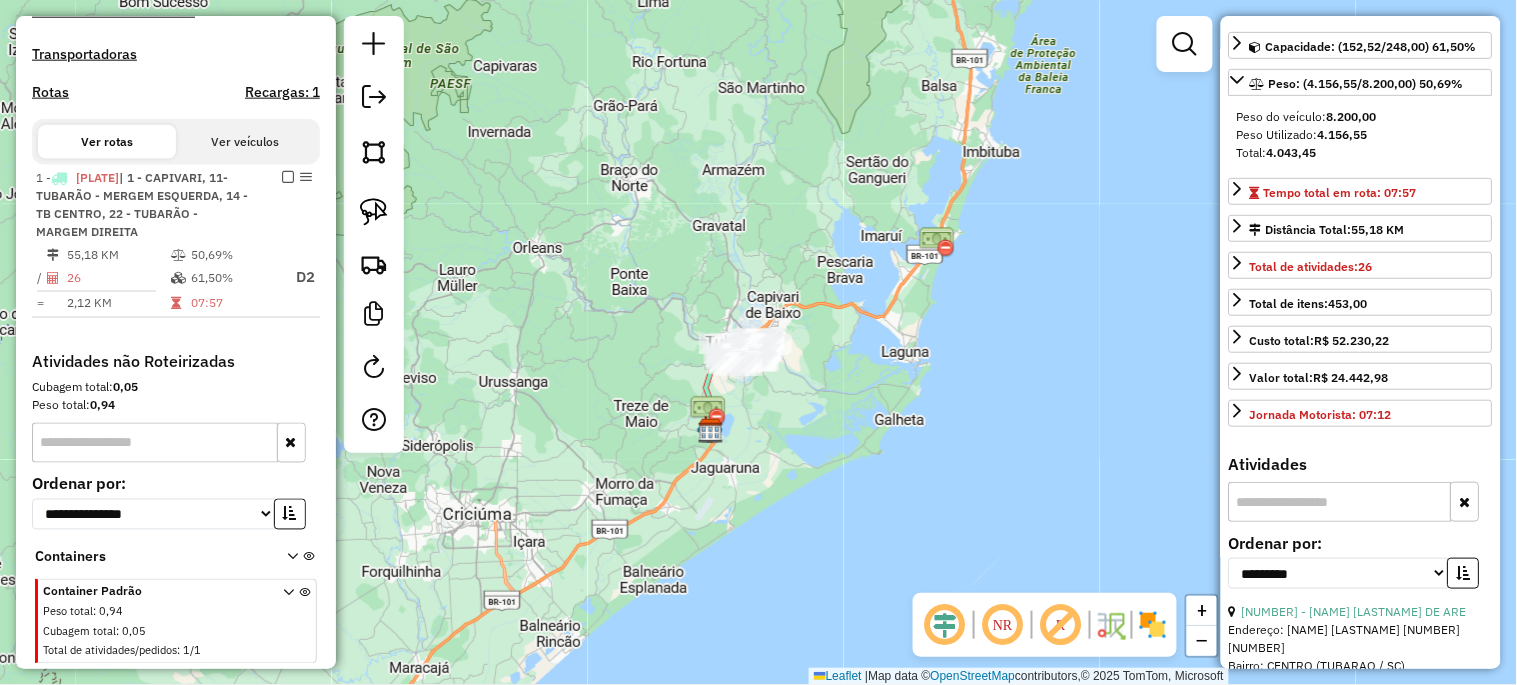 scroll, scrollTop: 644, scrollLeft: 0, axis: vertical 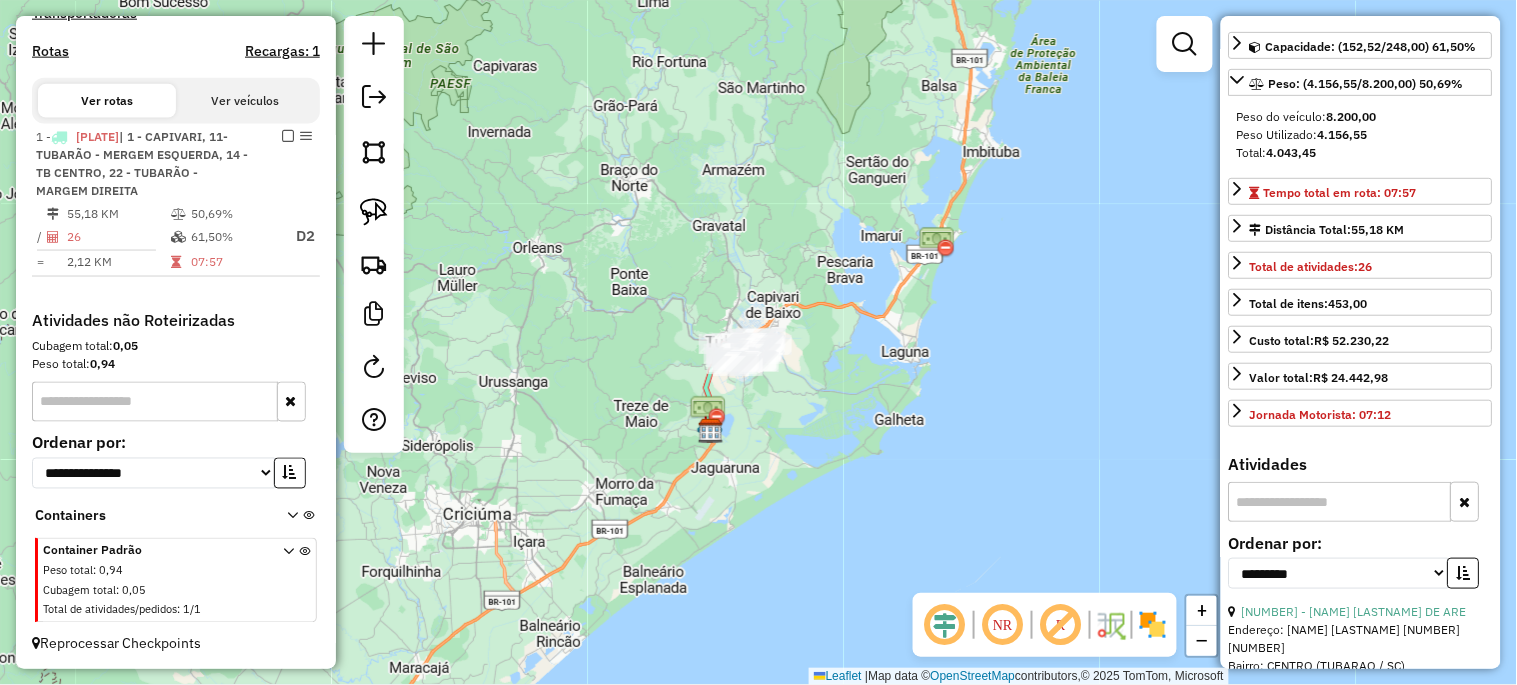 click 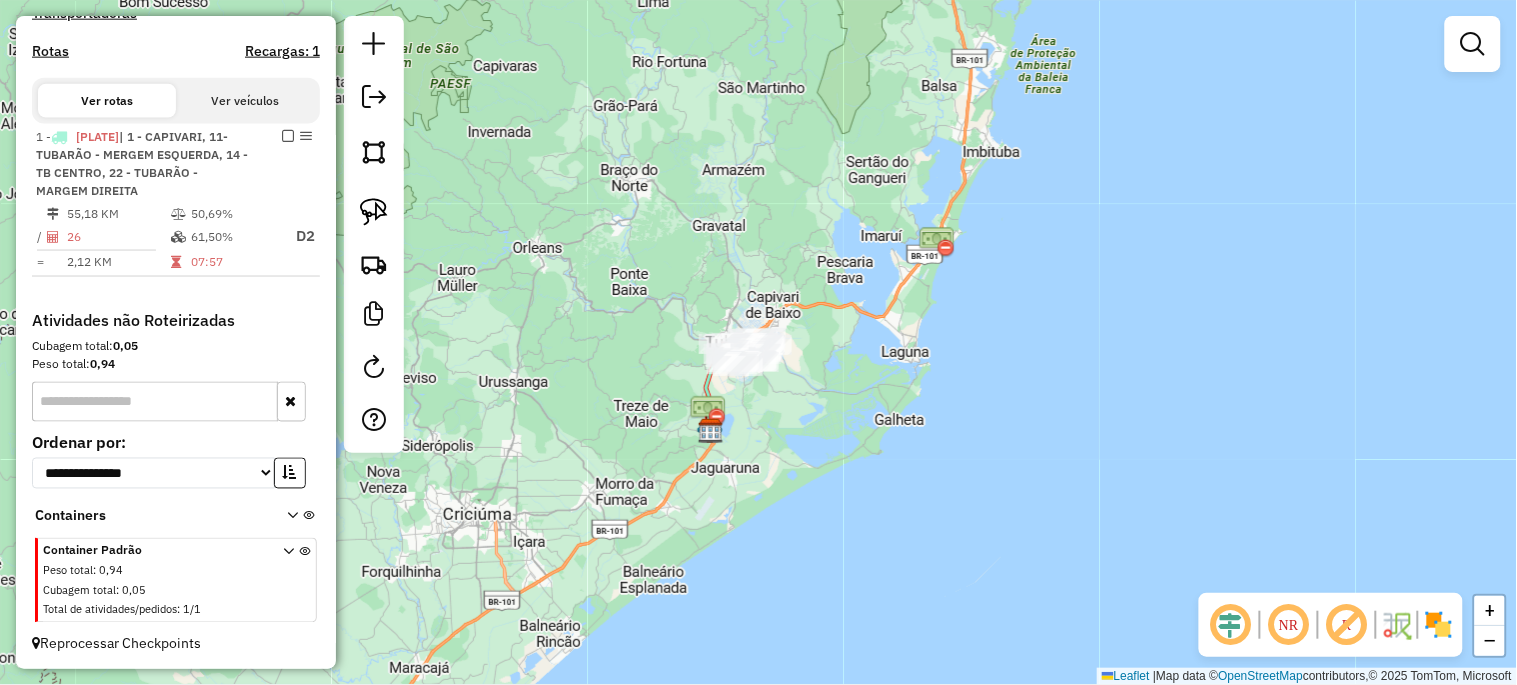 click on "Janela de atendimento Grade de atendimento Capacidade Transportadoras Veículos Cliente Pedidos  Rotas Selecione os dias de semana para filtrar as janelas de atendimento  Seg   Ter   Qua   Qui   Sex   Sáb   Dom  Informe o período da janela de atendimento: De: Até:  Filtrar exatamente a janela do cliente  Considerar janela de atendimento padrão  Selecione os dias de semana para filtrar as grades de atendimento  Seg   Ter   Qua   Qui   Sex   Sáb   Dom   Considerar clientes sem dia de atendimento cadastrado  Clientes fora do dia de atendimento selecionado Filtrar as atividades entre os valores definidos abaixo:  Peso mínimo:   Peso máximo:   Cubagem mínima:   Cubagem máxima:   De:   Até:  Filtrar as atividades entre o tempo de atendimento definido abaixo:  De:   Até:   Considerar capacidade total dos clientes não roteirizados Transportadora: Selecione um ou mais itens Tipo de veículo: Selecione um ou mais itens Veículo: Selecione um ou mais itens Motorista: Selecione um ou mais itens Nome: Rótulo:" 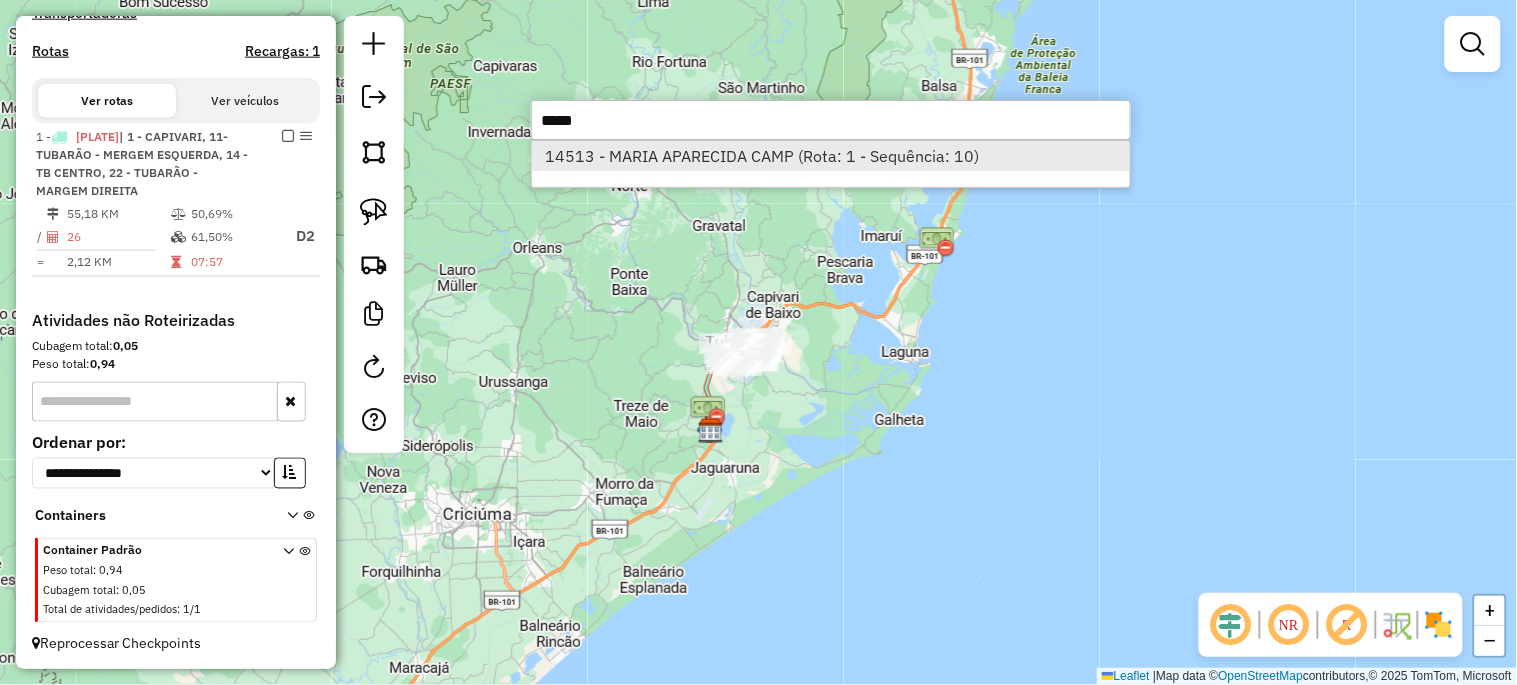 type on "*****" 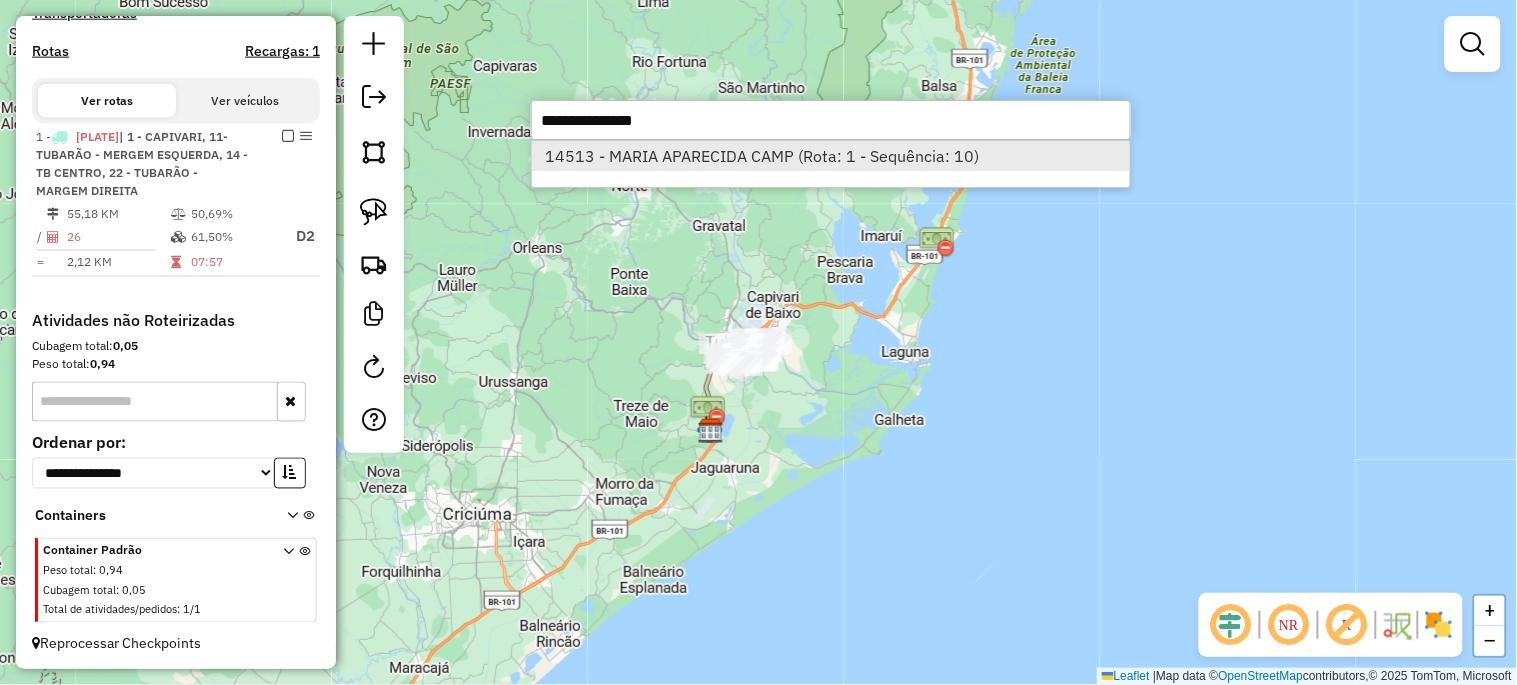 select on "**********" 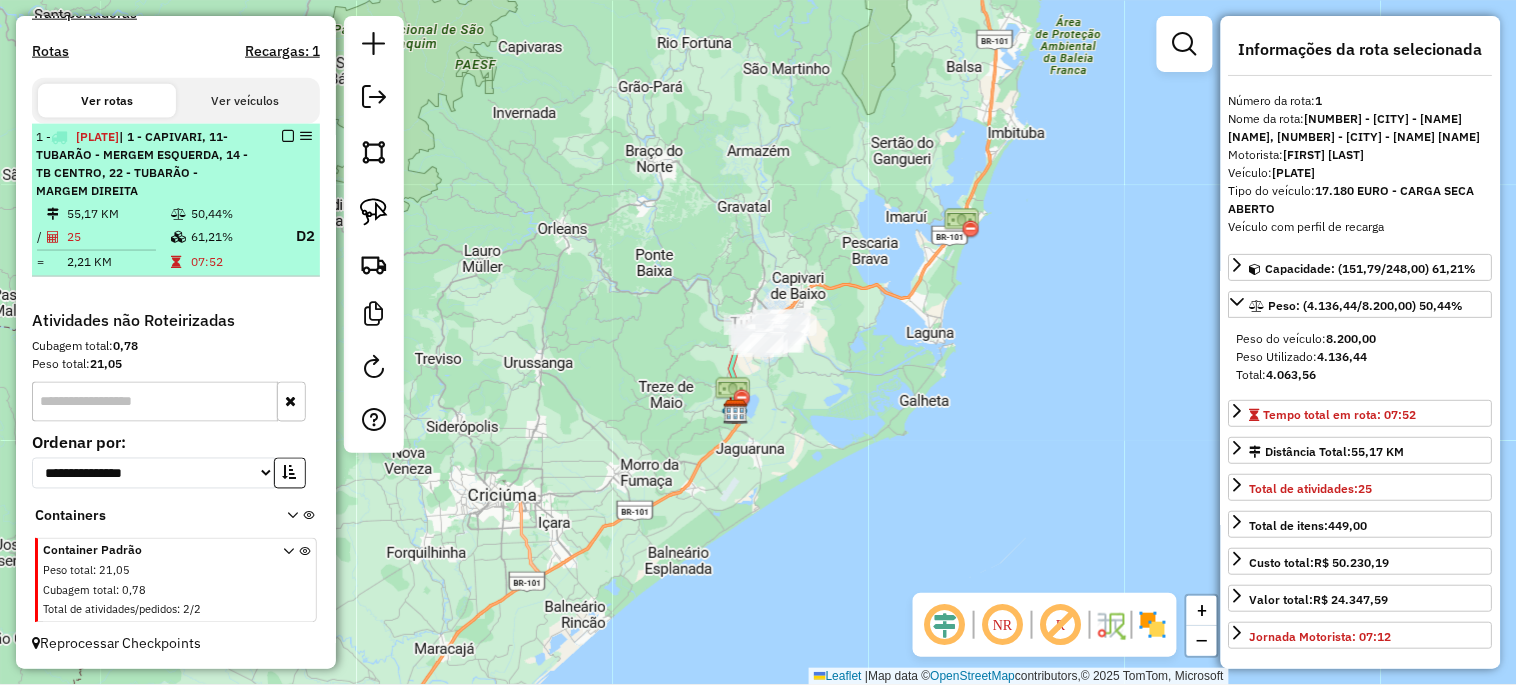 click at bounding box center [288, 136] 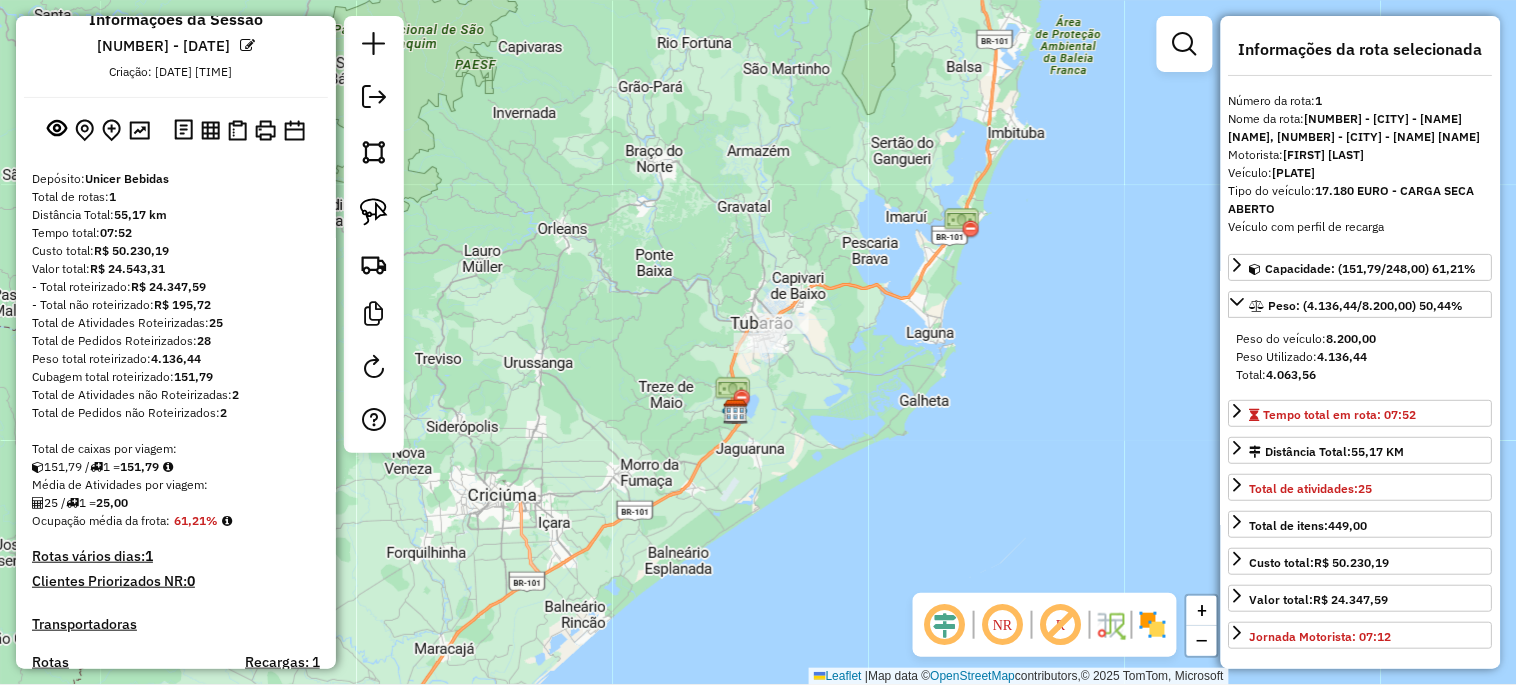 scroll, scrollTop: 0, scrollLeft: 0, axis: both 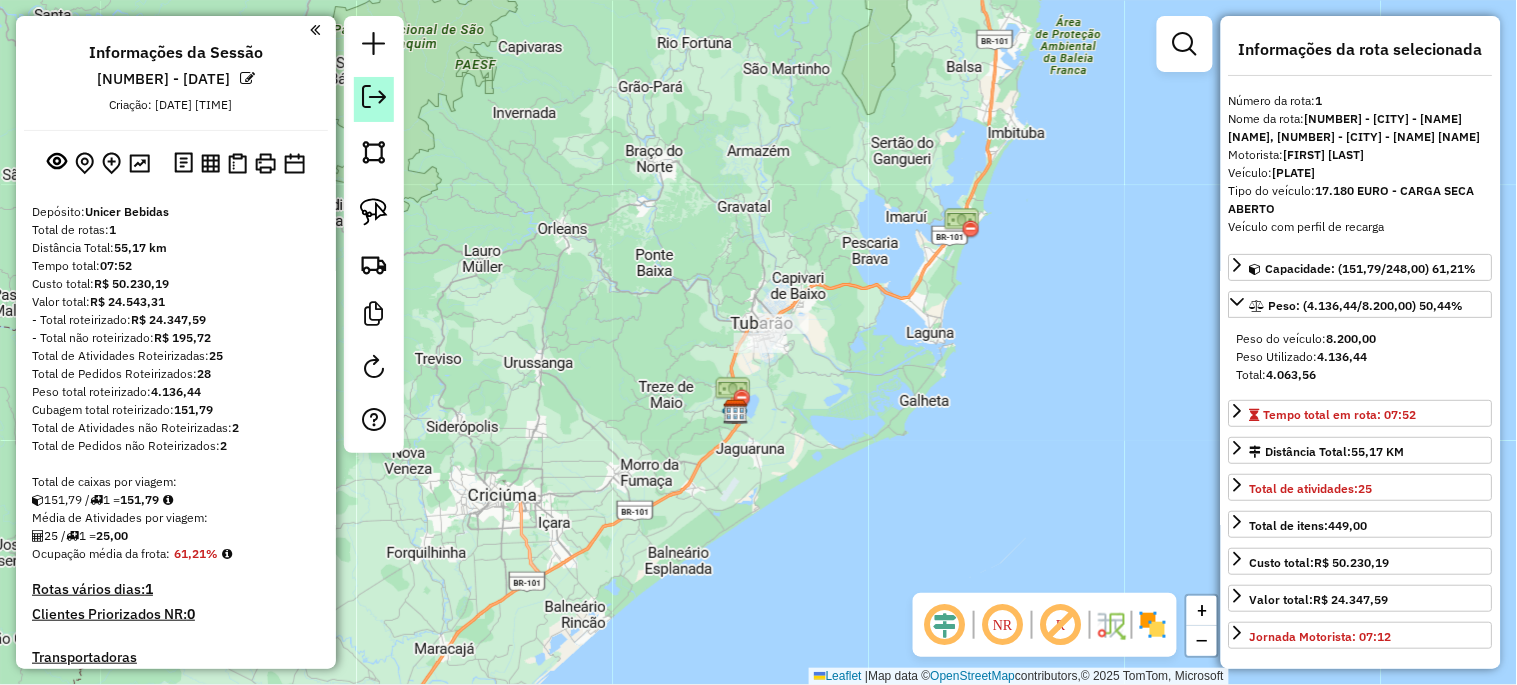 click 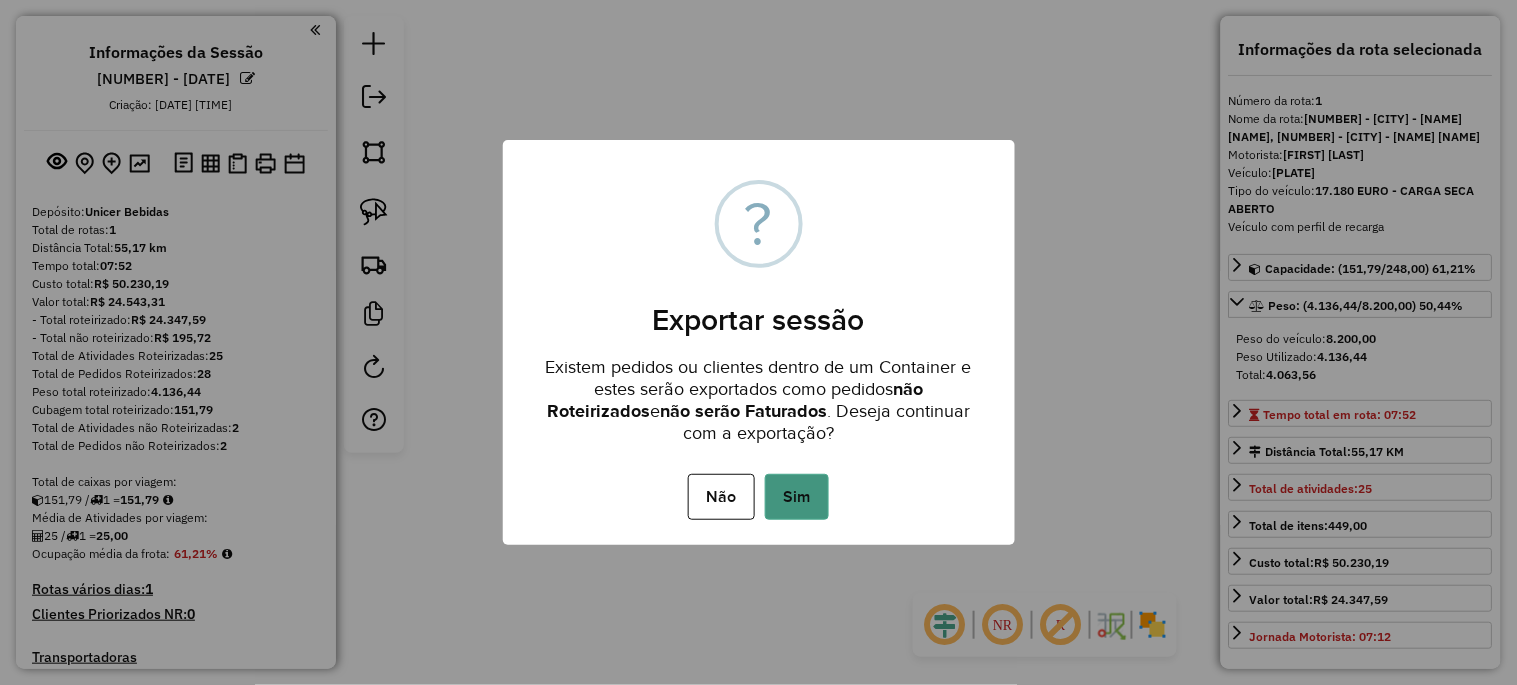 click on "Sim" at bounding box center (797, 497) 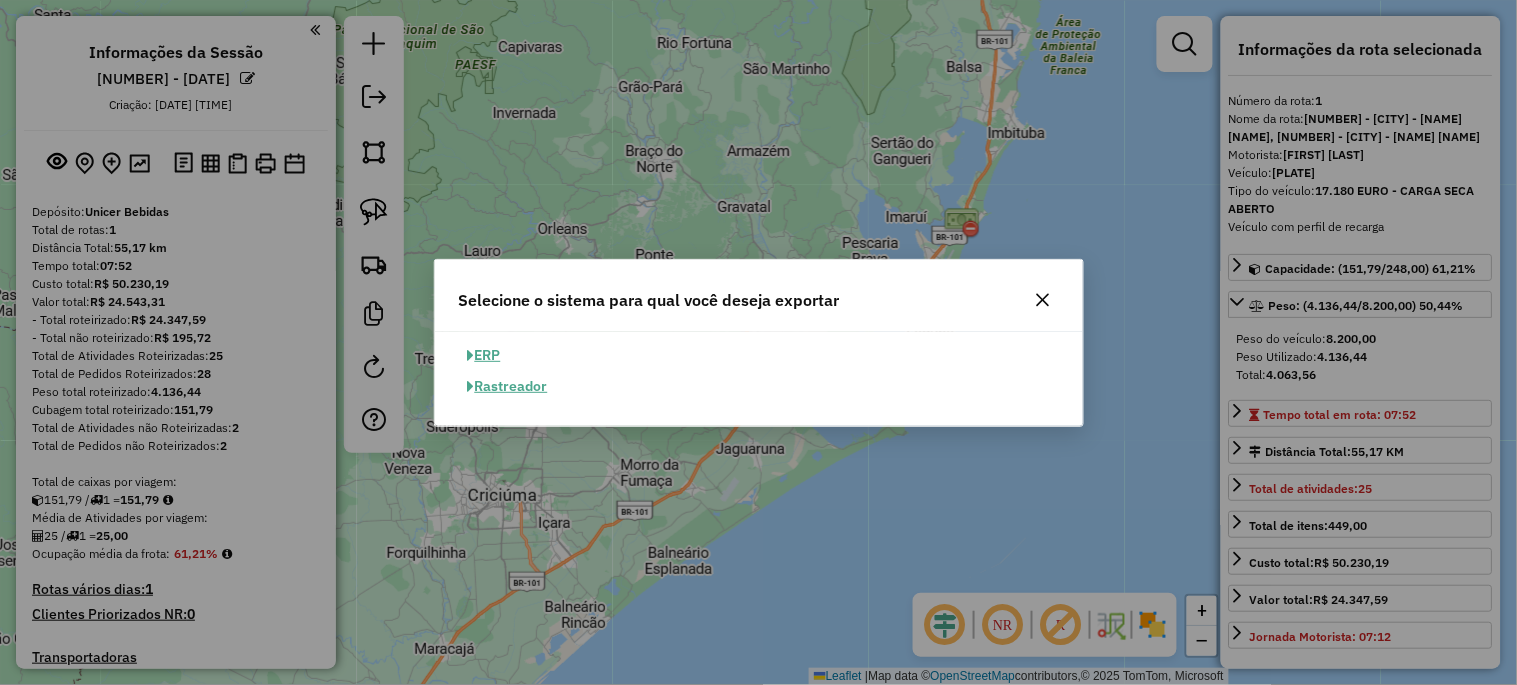 click on "ERP" 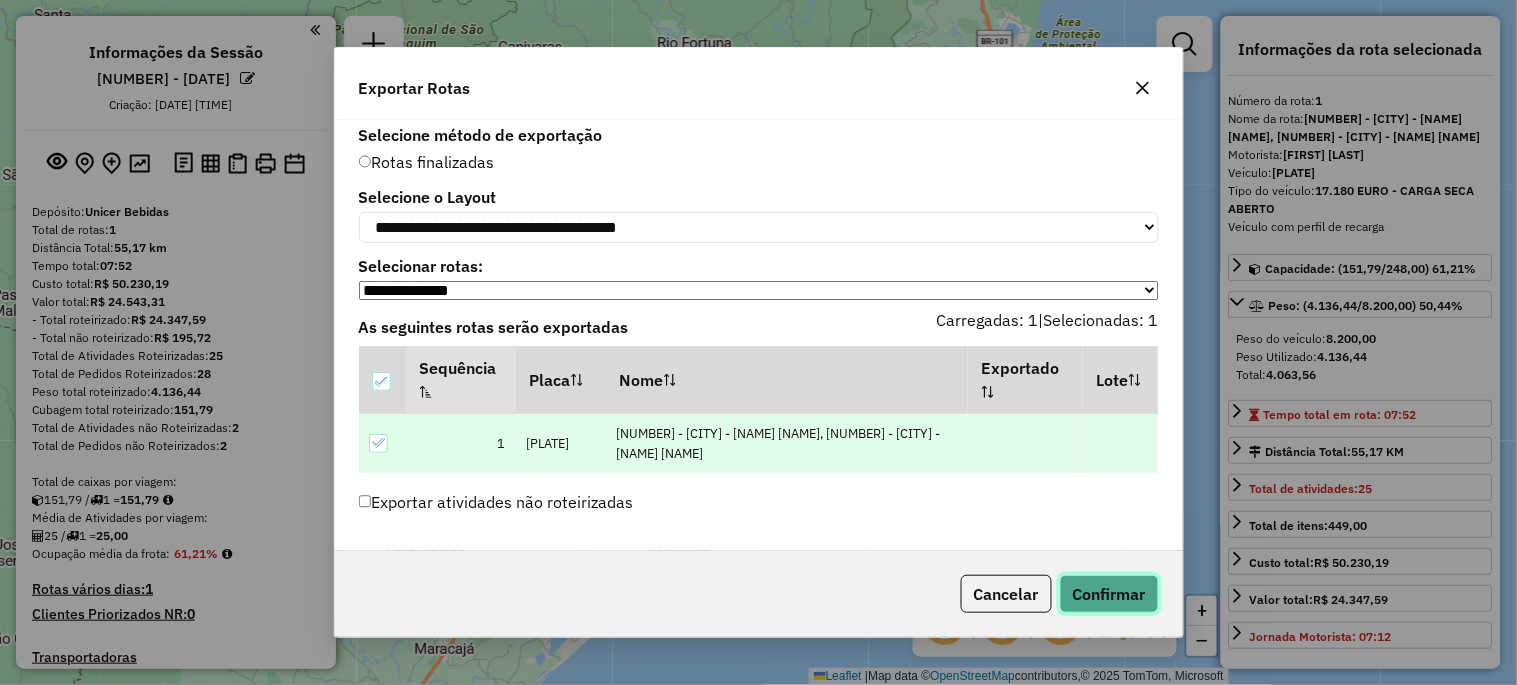 click on "Confirmar" 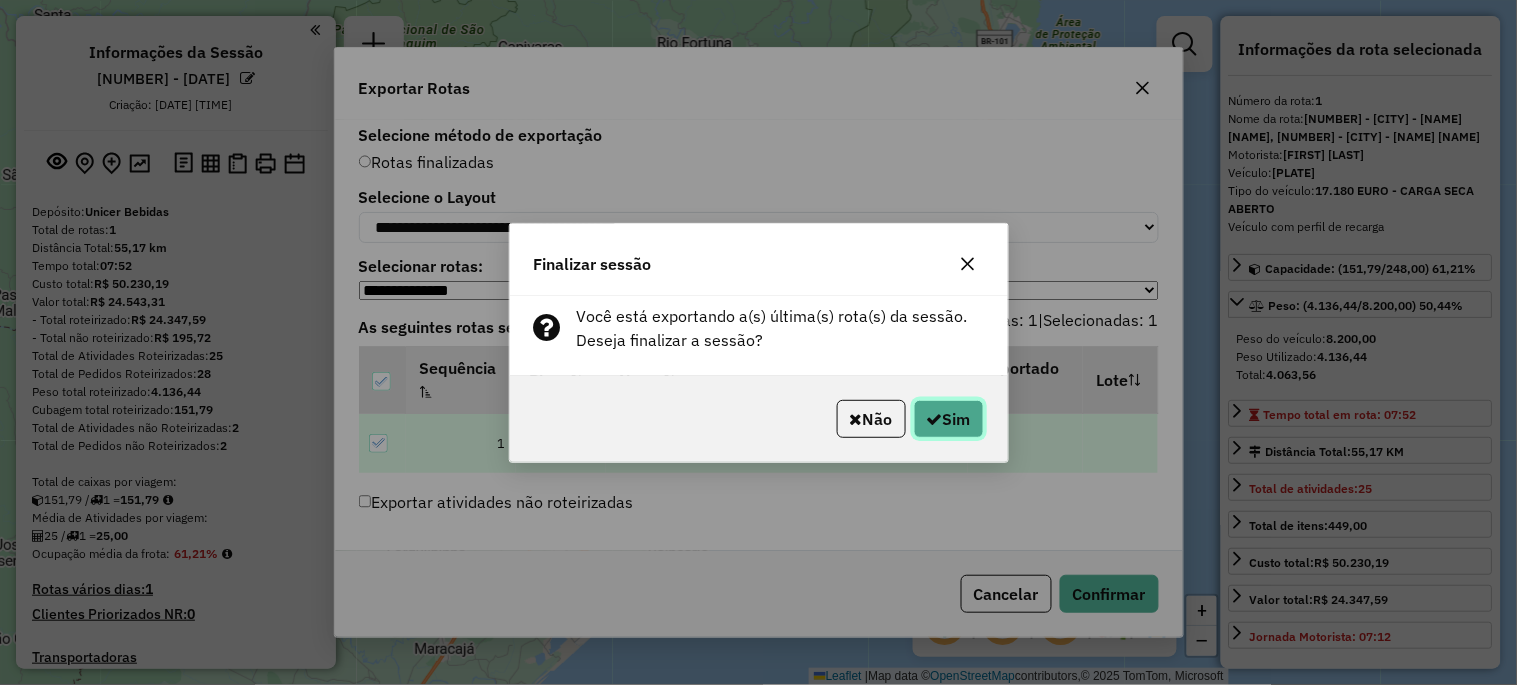click on "Sim" 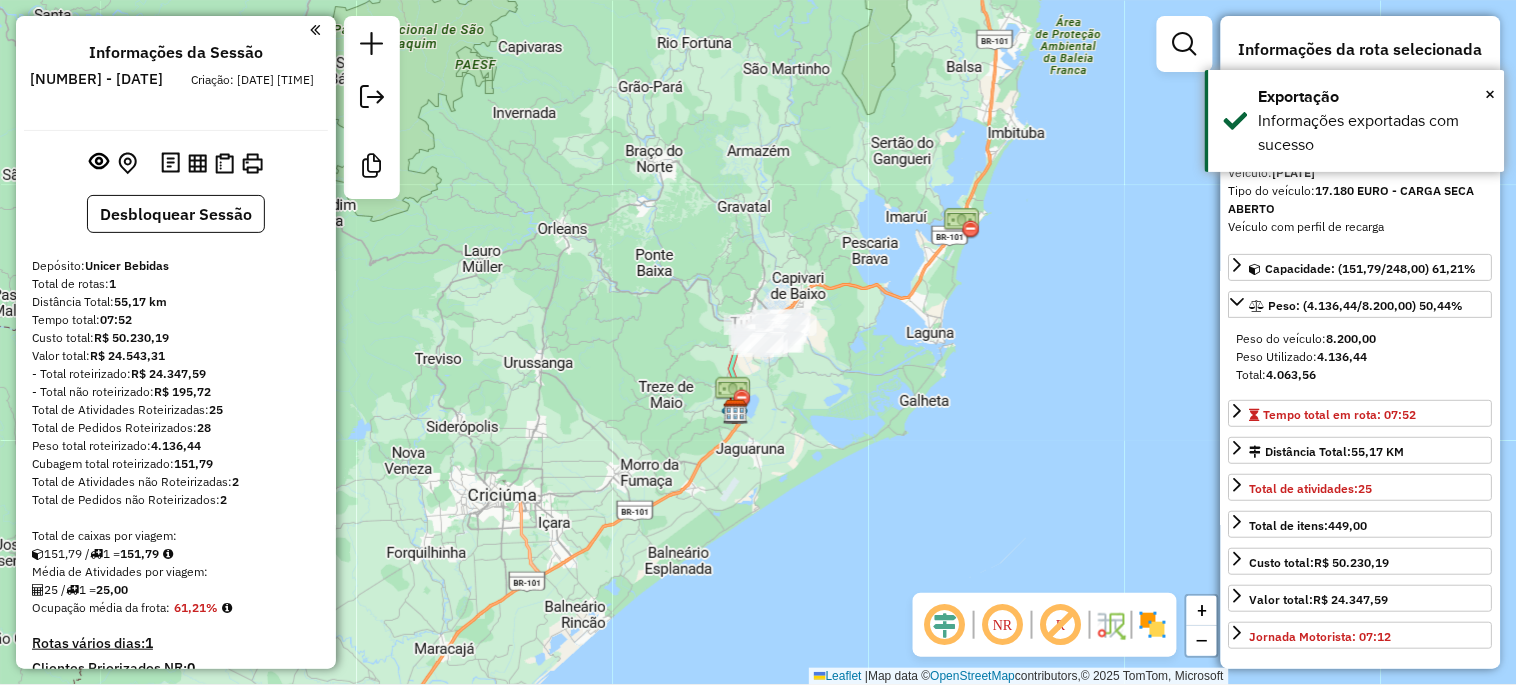 scroll, scrollTop: 653, scrollLeft: 0, axis: vertical 